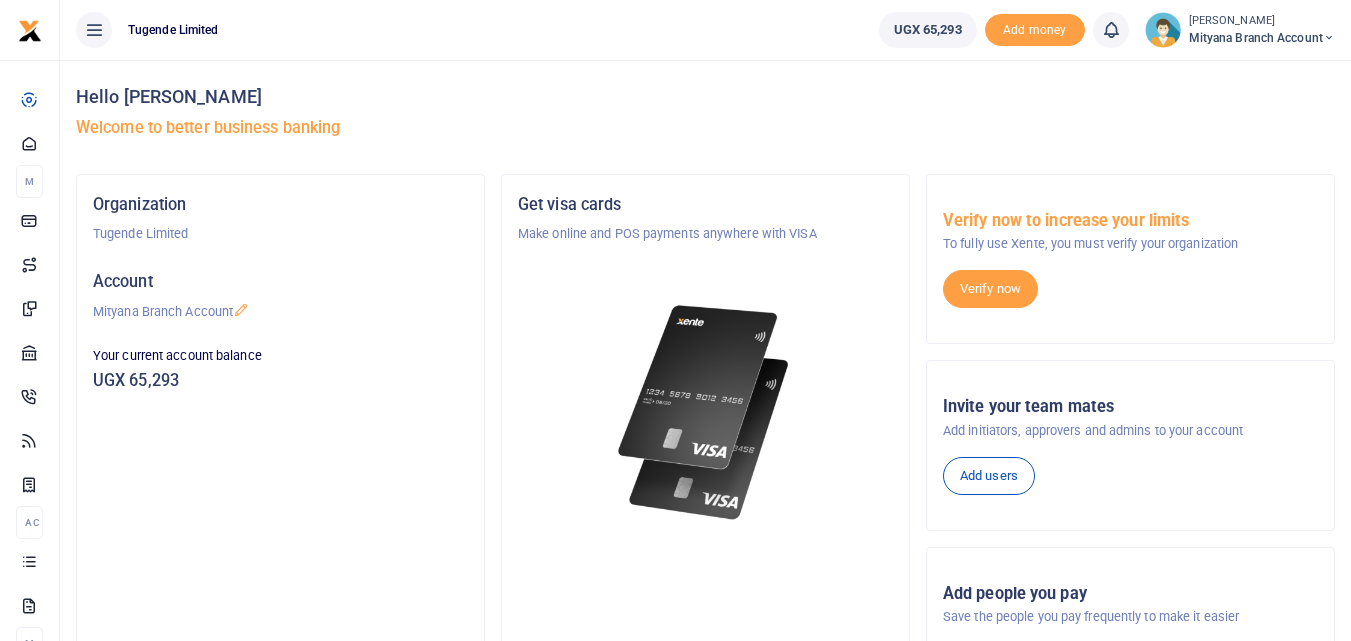 scroll, scrollTop: 0, scrollLeft: 0, axis: both 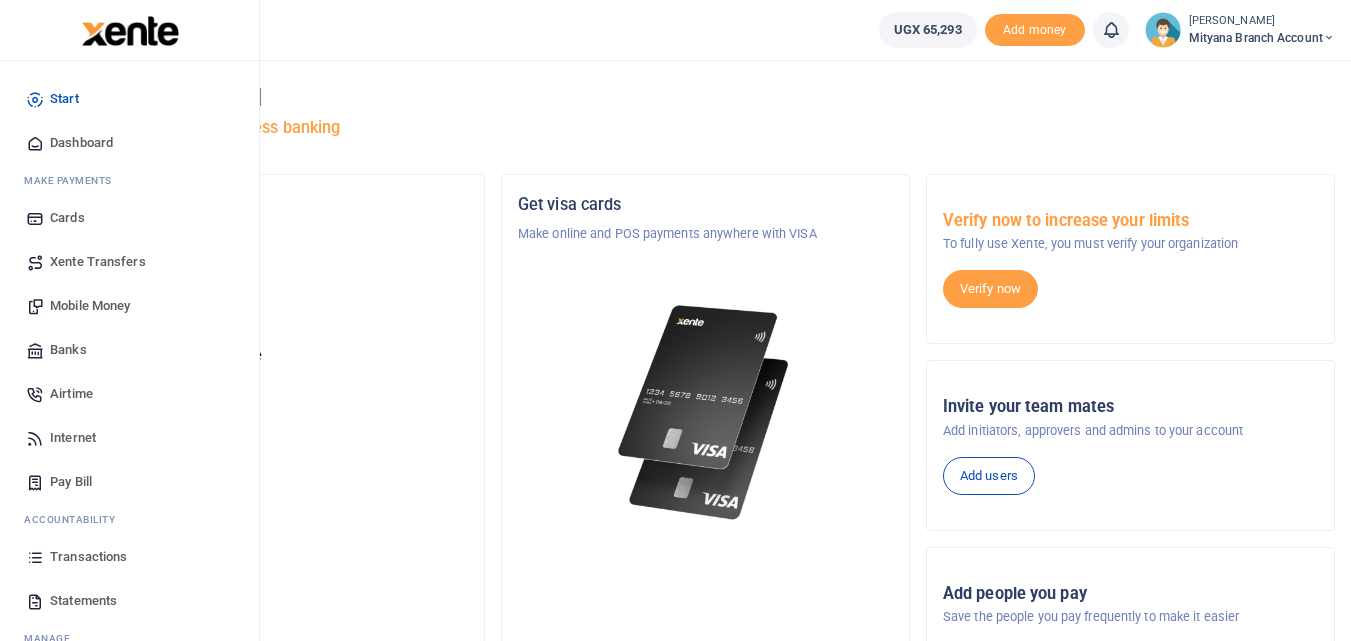 click on "Transactions" at bounding box center (129, 557) 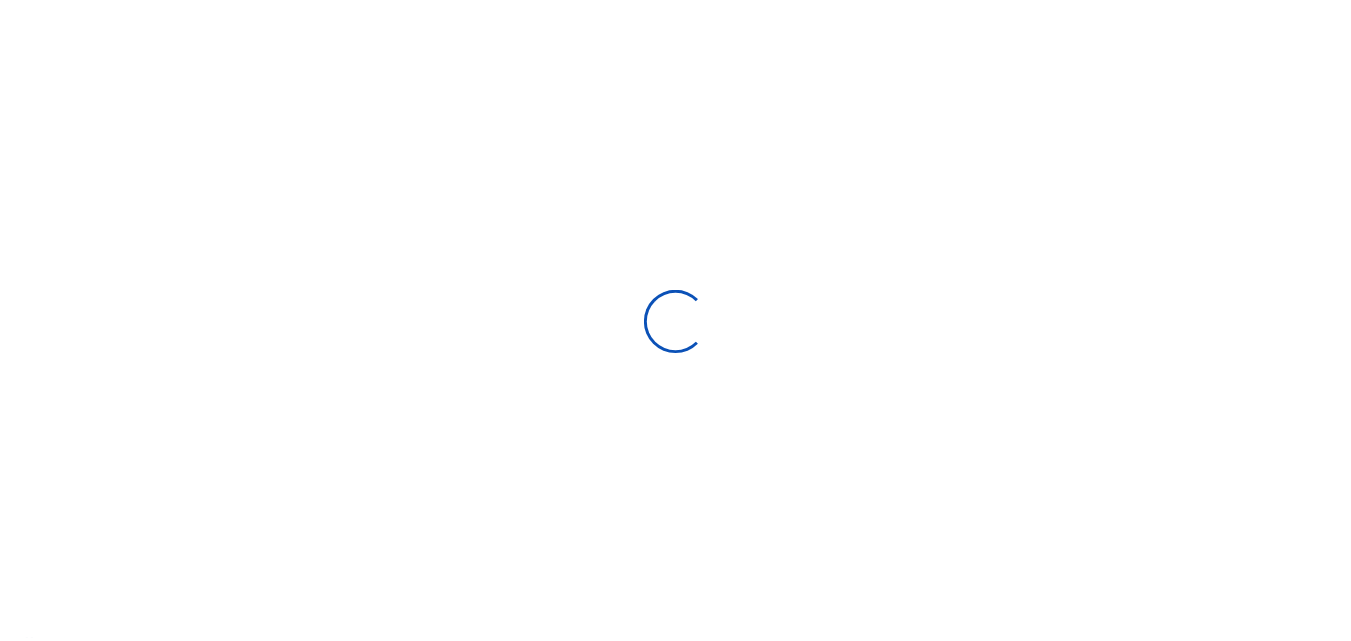 scroll, scrollTop: 0, scrollLeft: 0, axis: both 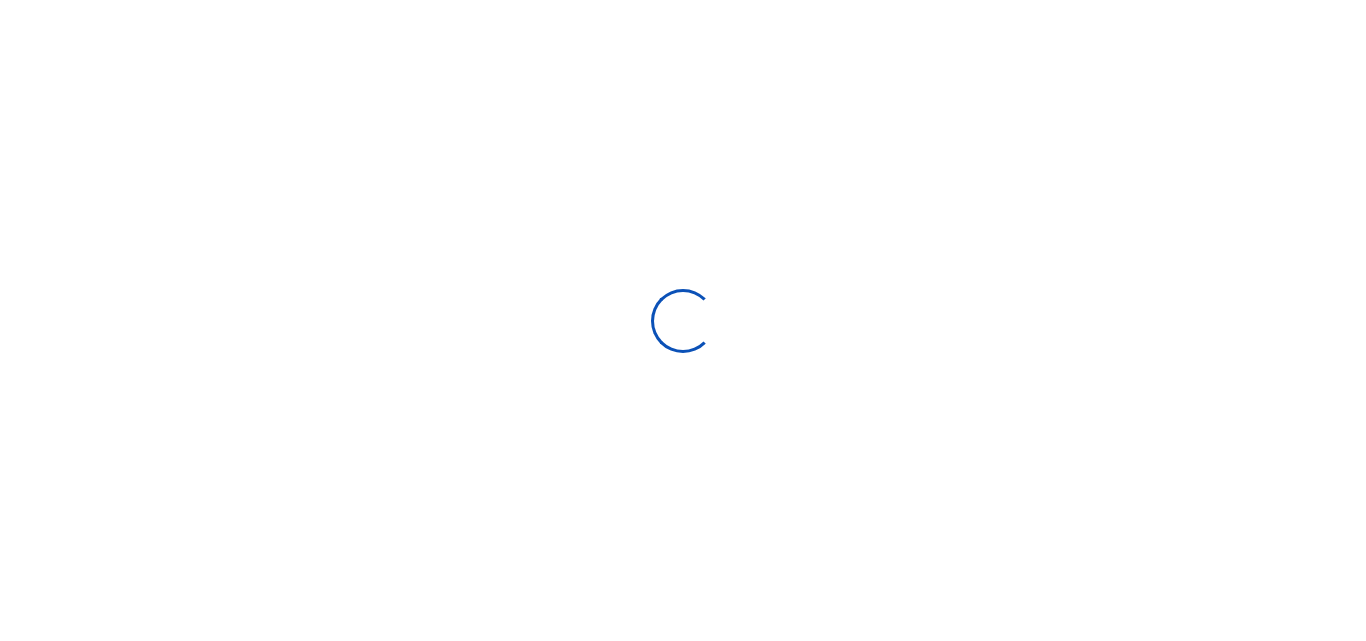 select 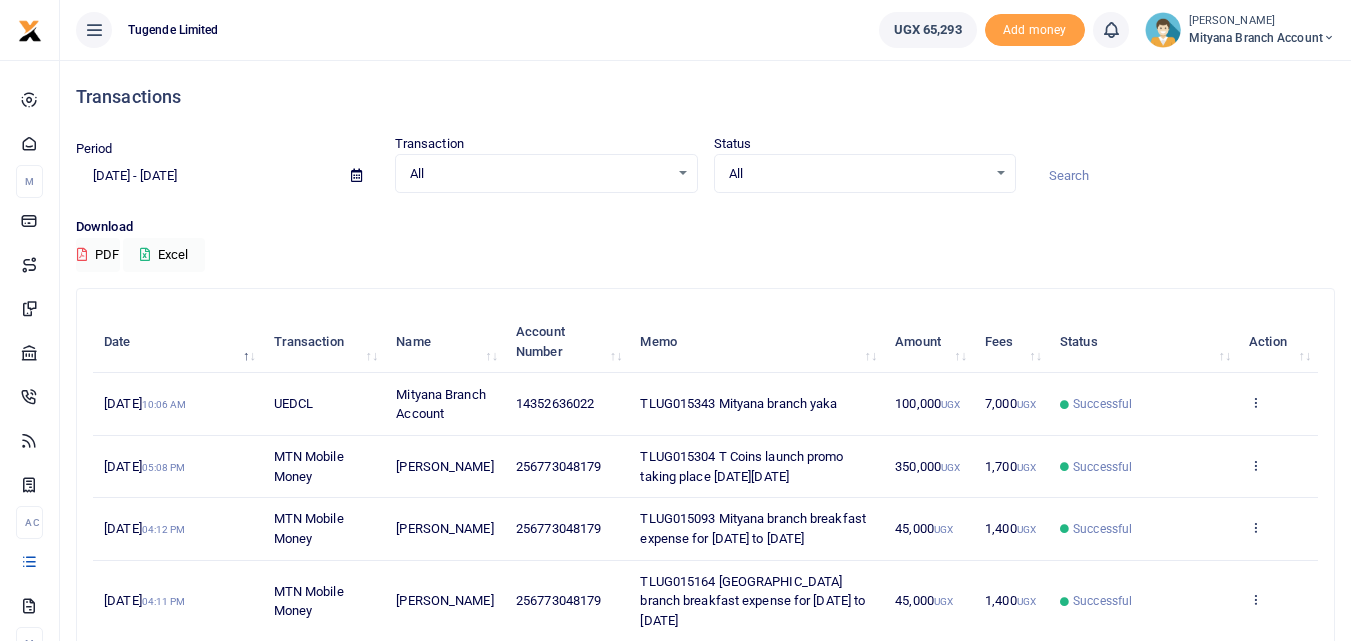 click at bounding box center (356, 175) 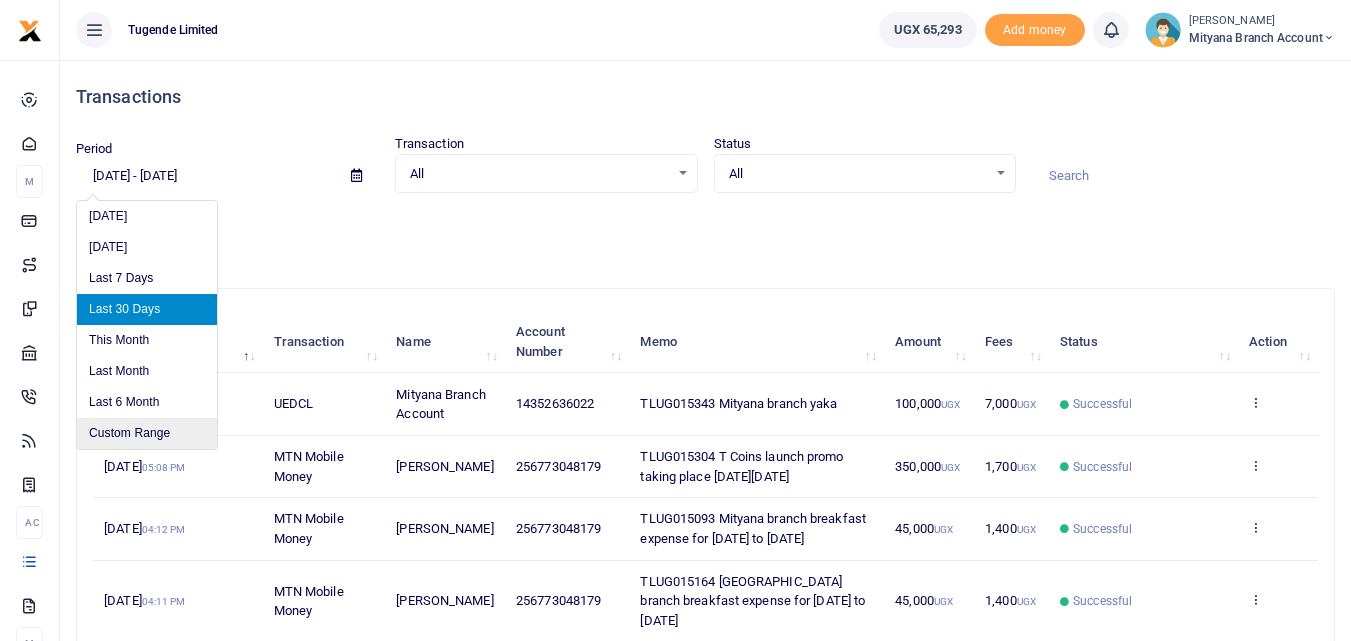 click on "Custom Range" at bounding box center (147, 433) 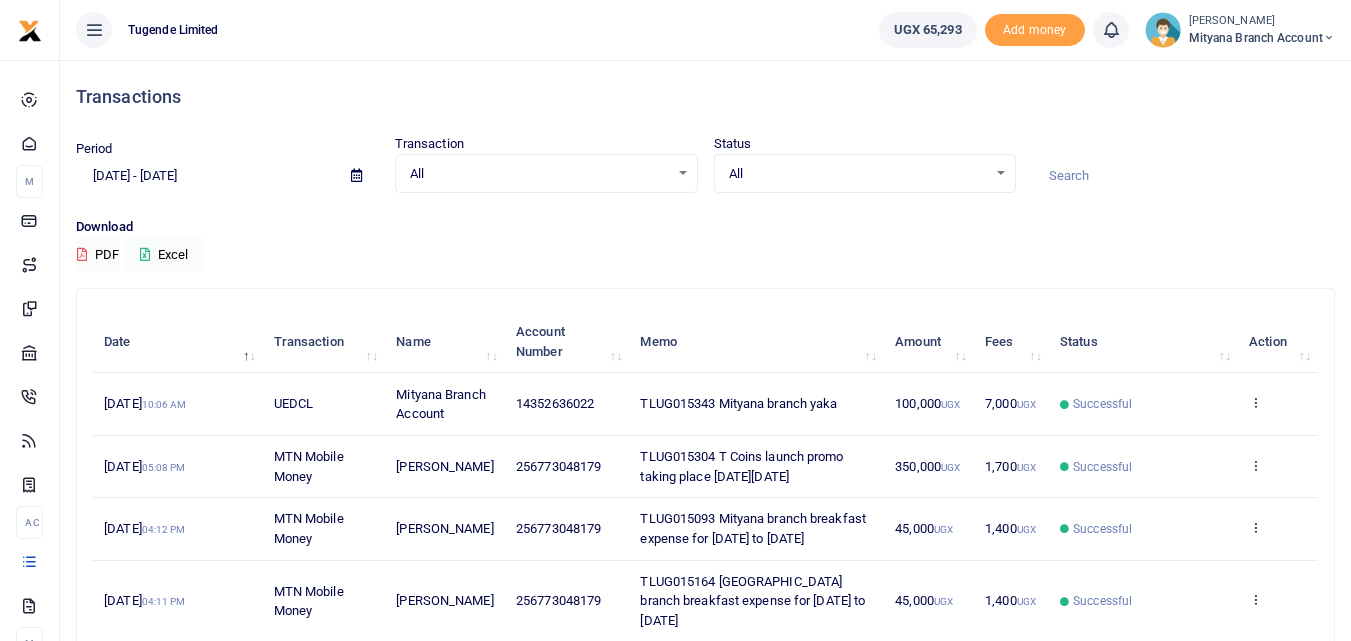 click on "All" at bounding box center (539, 174) 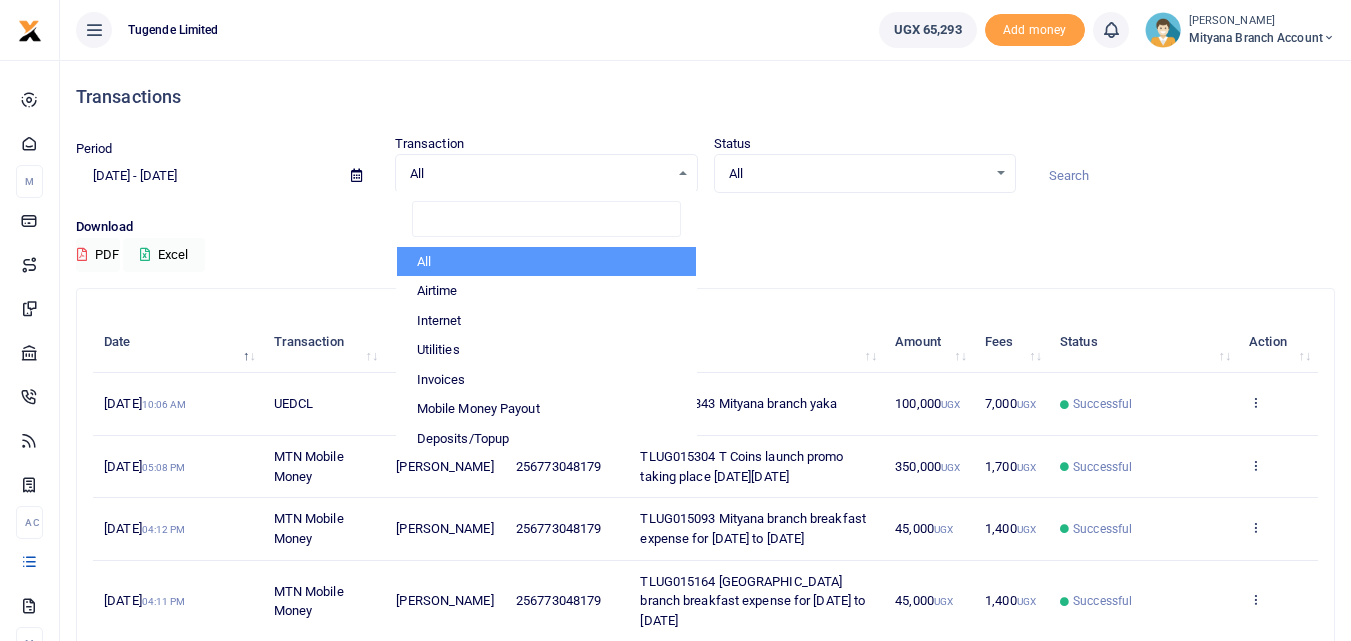 click on "All" at bounding box center [858, 174] 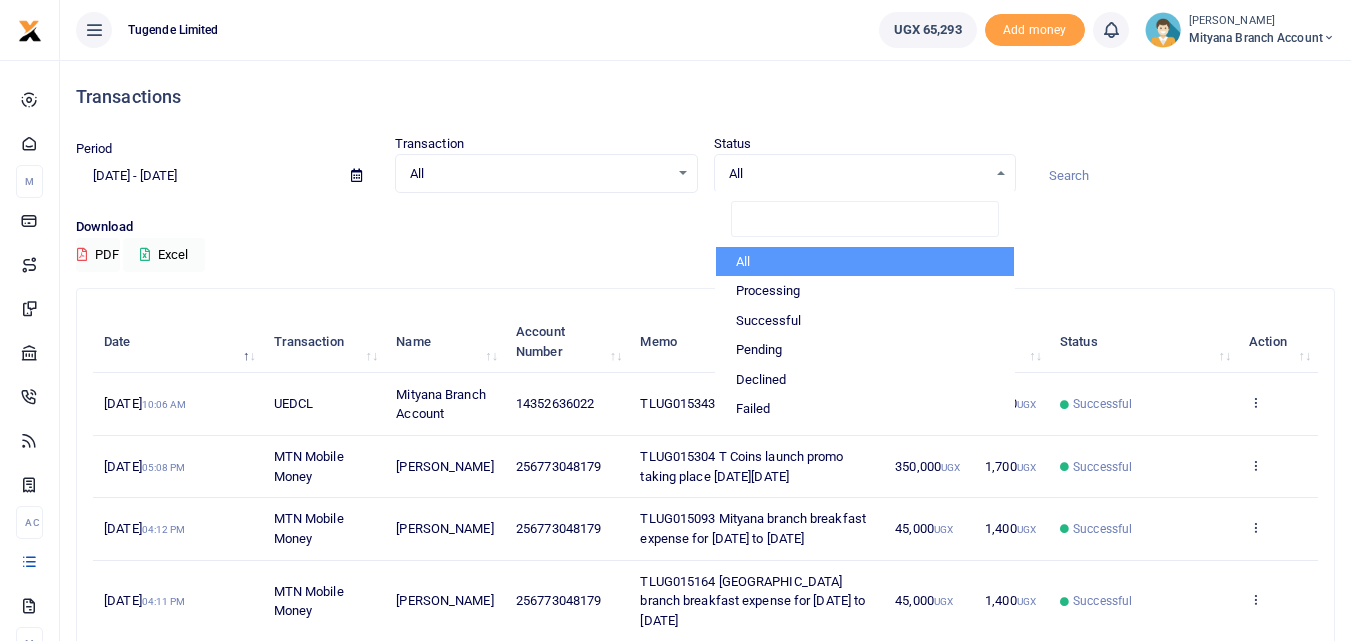 click on "All" at bounding box center (539, 174) 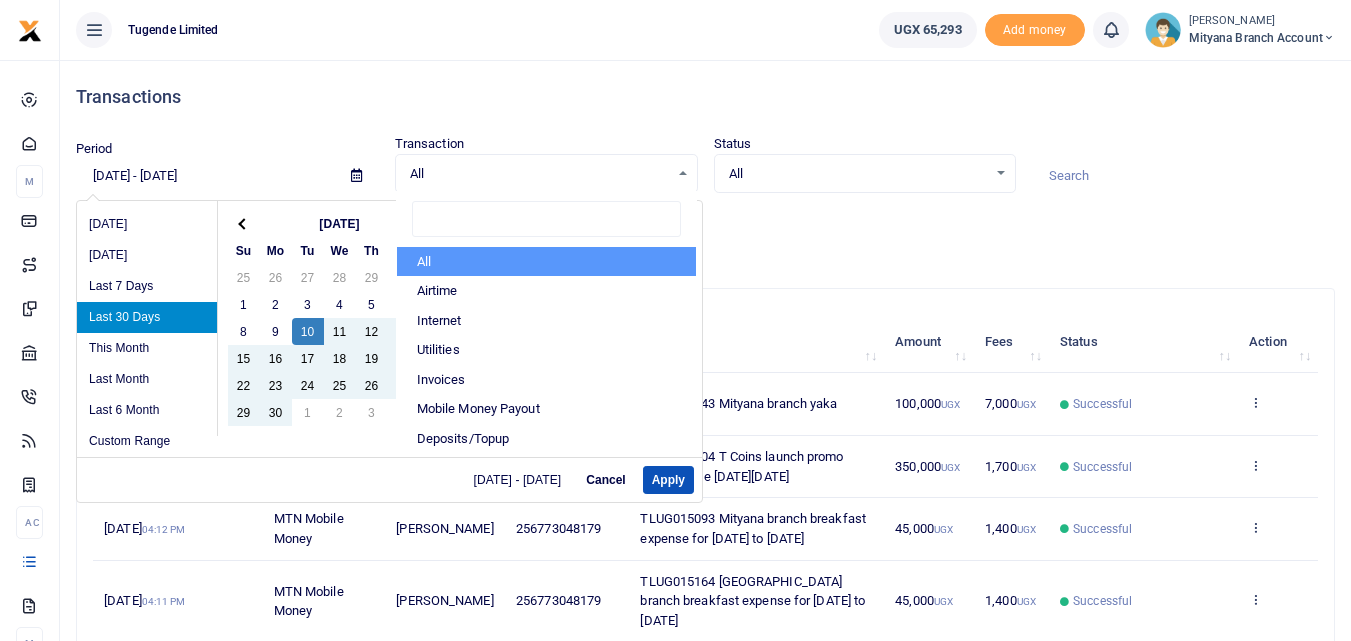 click on "06/10/2025 - 07/09/2025" at bounding box center [205, 176] 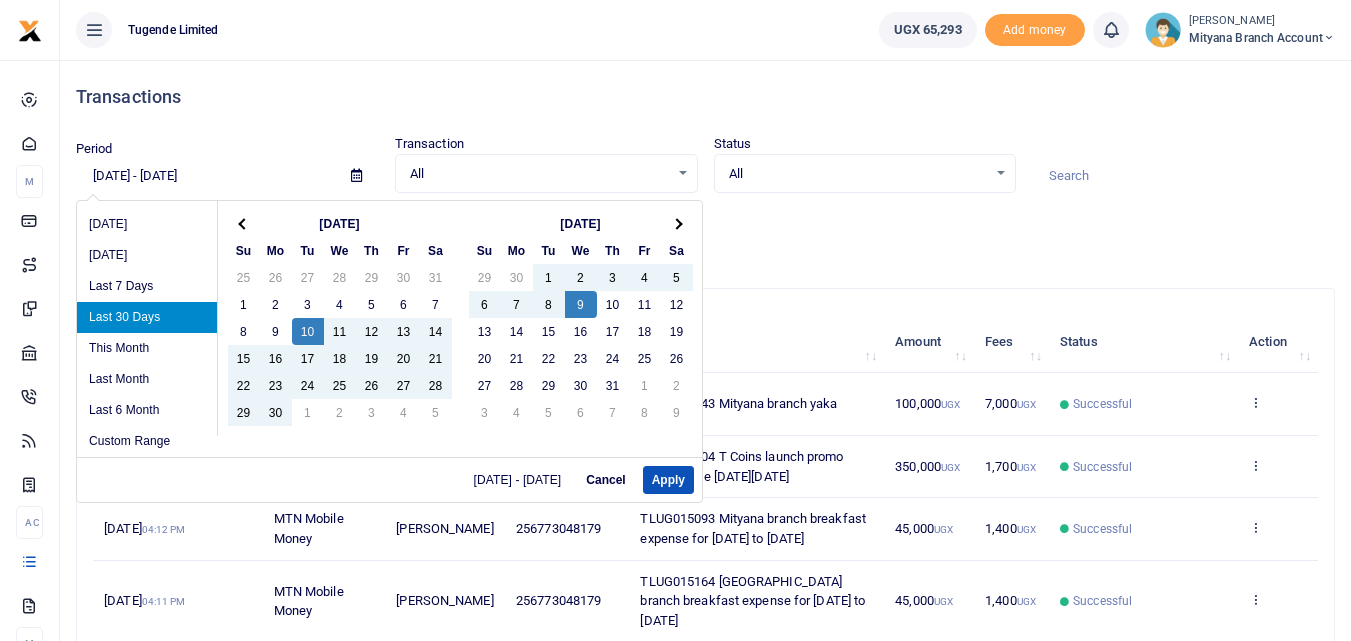 click on "06/10/2025 - 07/09/2025" at bounding box center (205, 176) 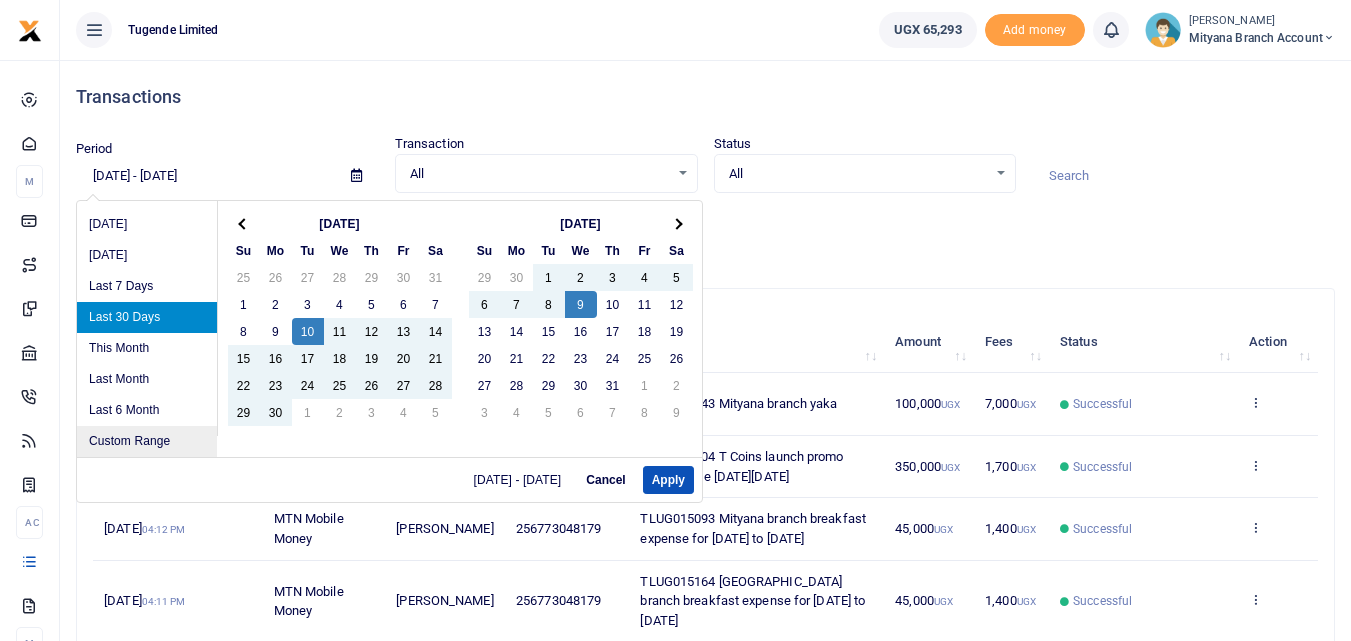 click on "Custom Range" at bounding box center (147, 441) 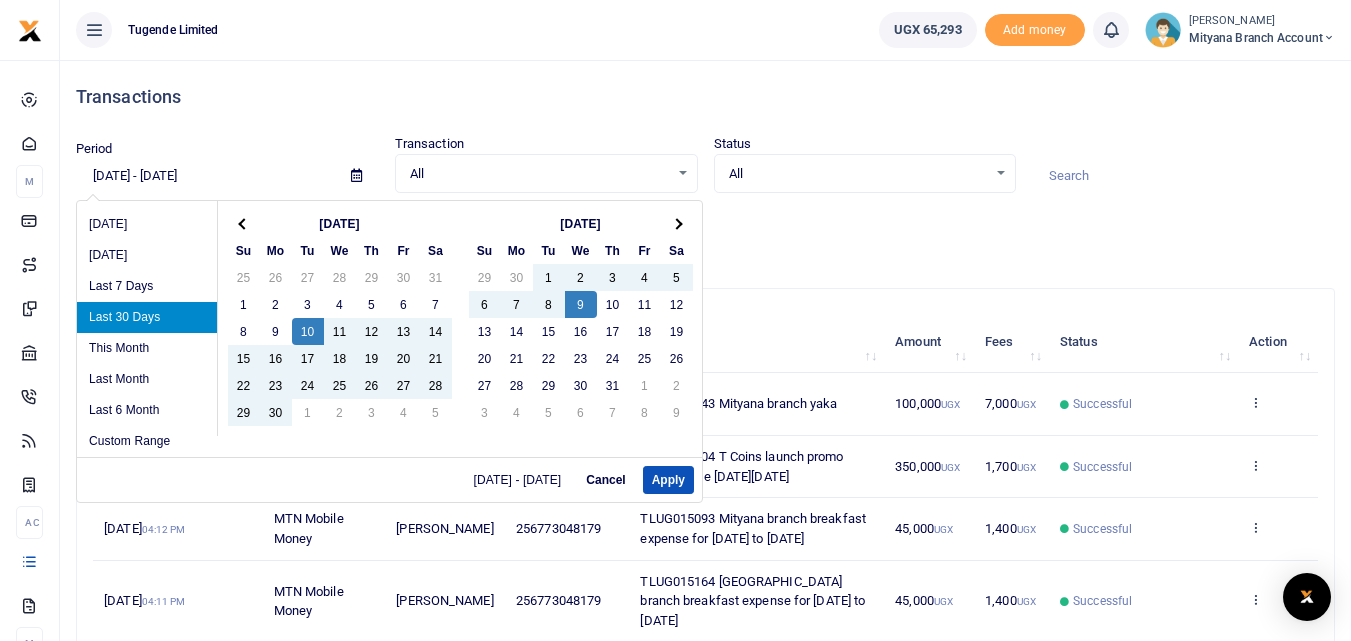 click on "06/10/2025 - 07/09/2025" at bounding box center (205, 176) 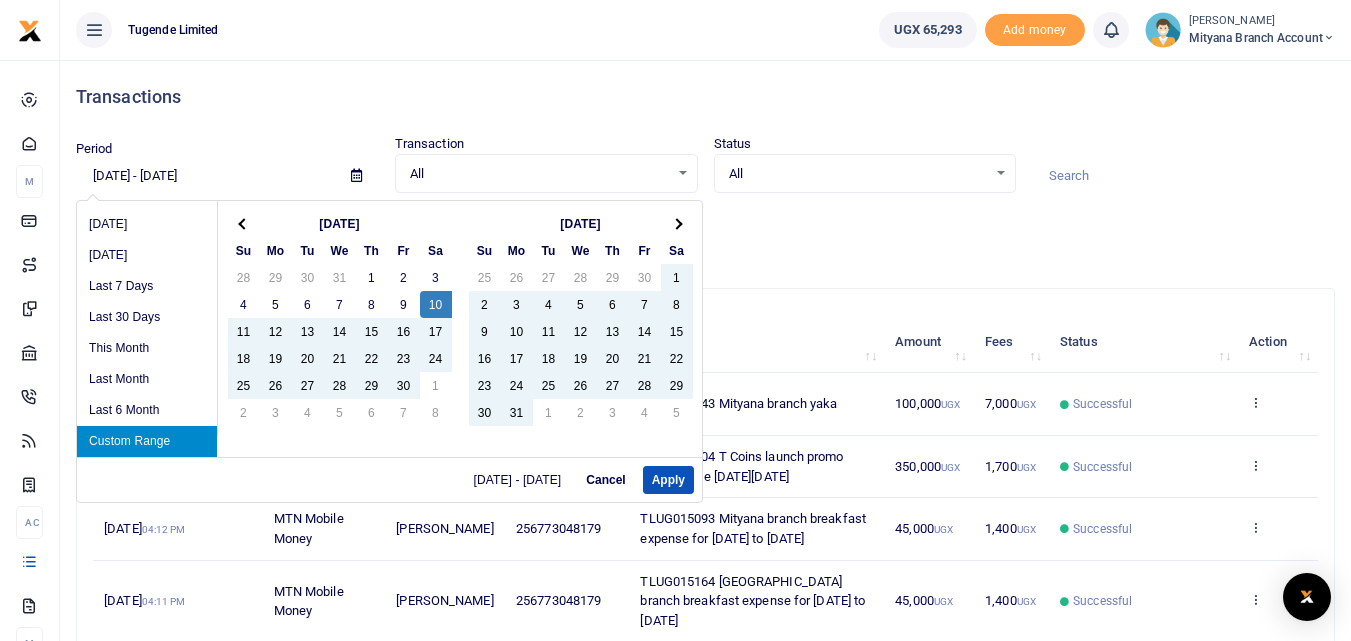 click on "06/10/2023 - 07/09/2025" at bounding box center (205, 176) 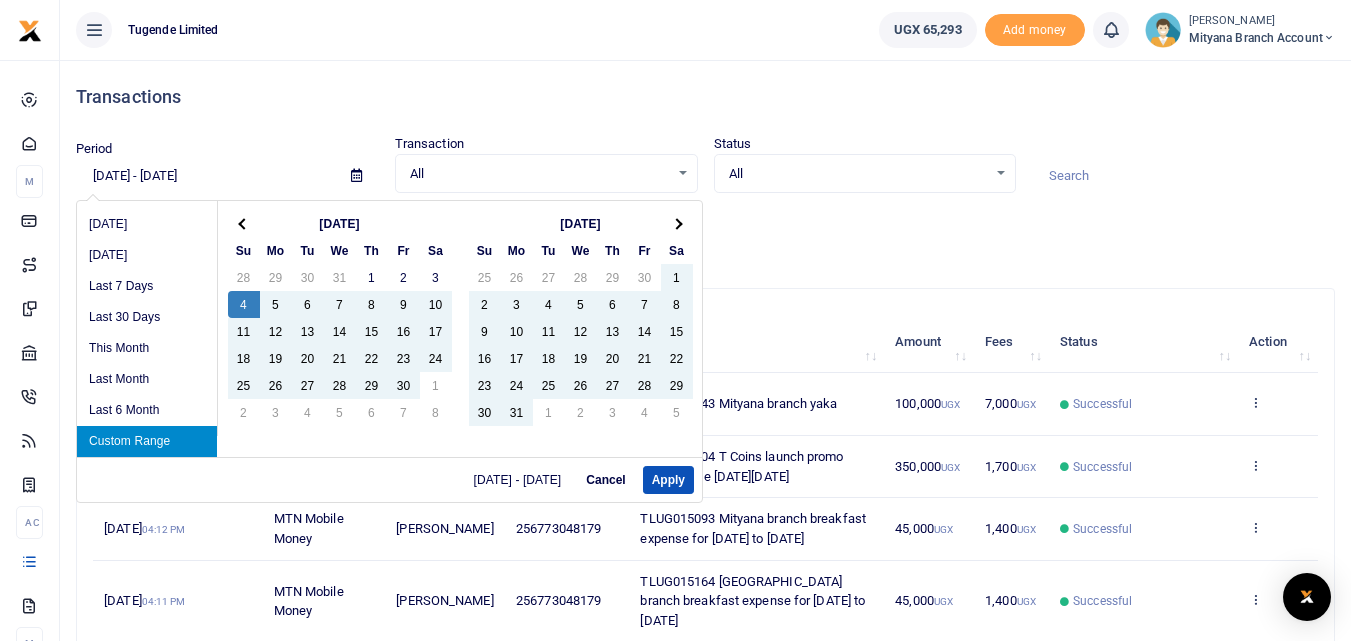 click on "06/04/2023 - 07/09/2025" at bounding box center [205, 176] 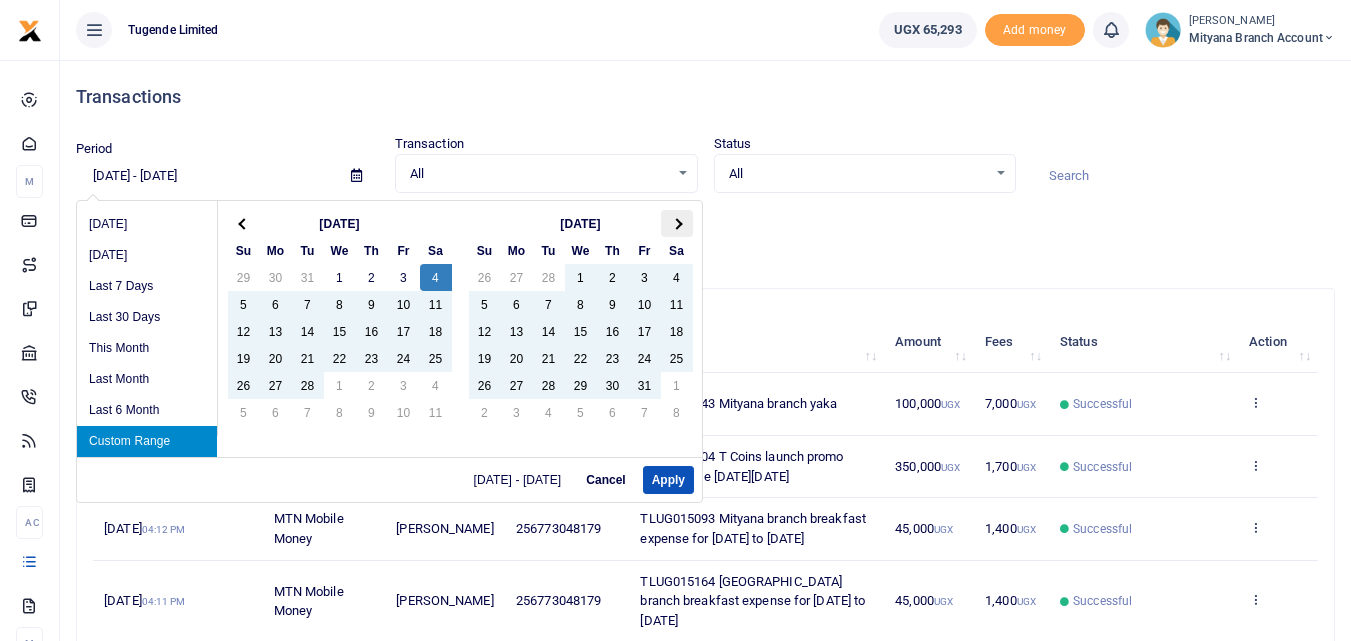 click at bounding box center (676, 223) 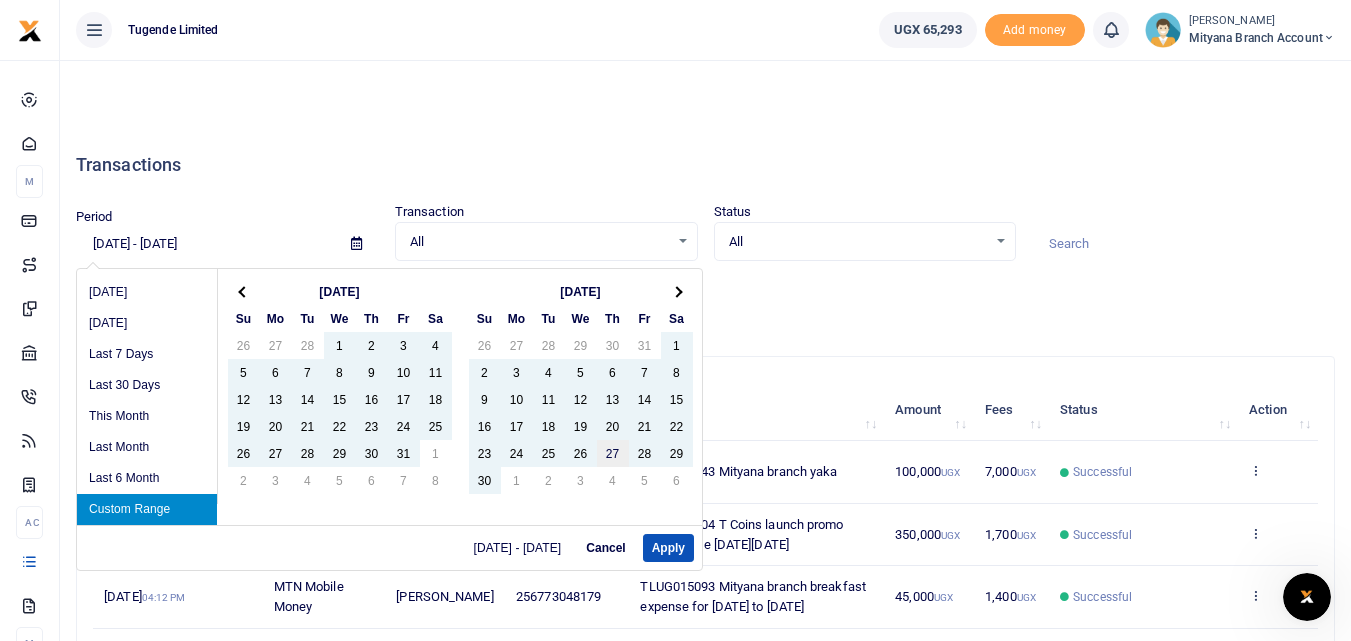 scroll, scrollTop: 0, scrollLeft: 0, axis: both 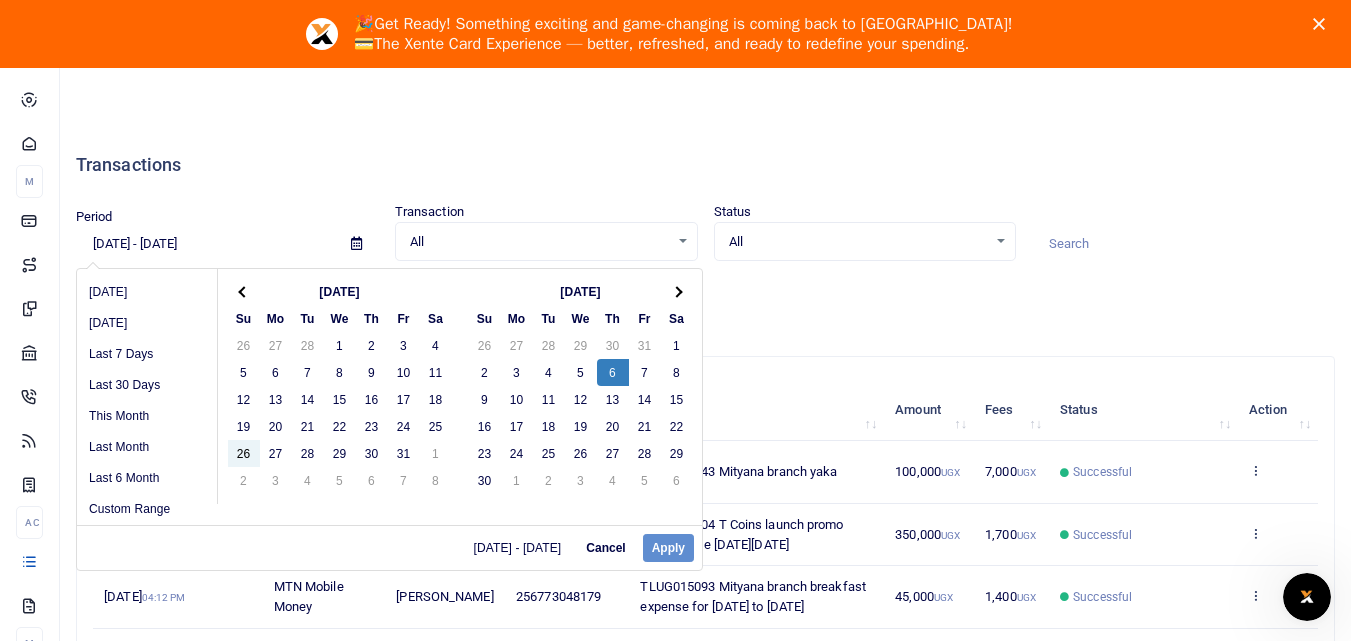 click on "25/04/2023 - 07/09/2025" at bounding box center (205, 244) 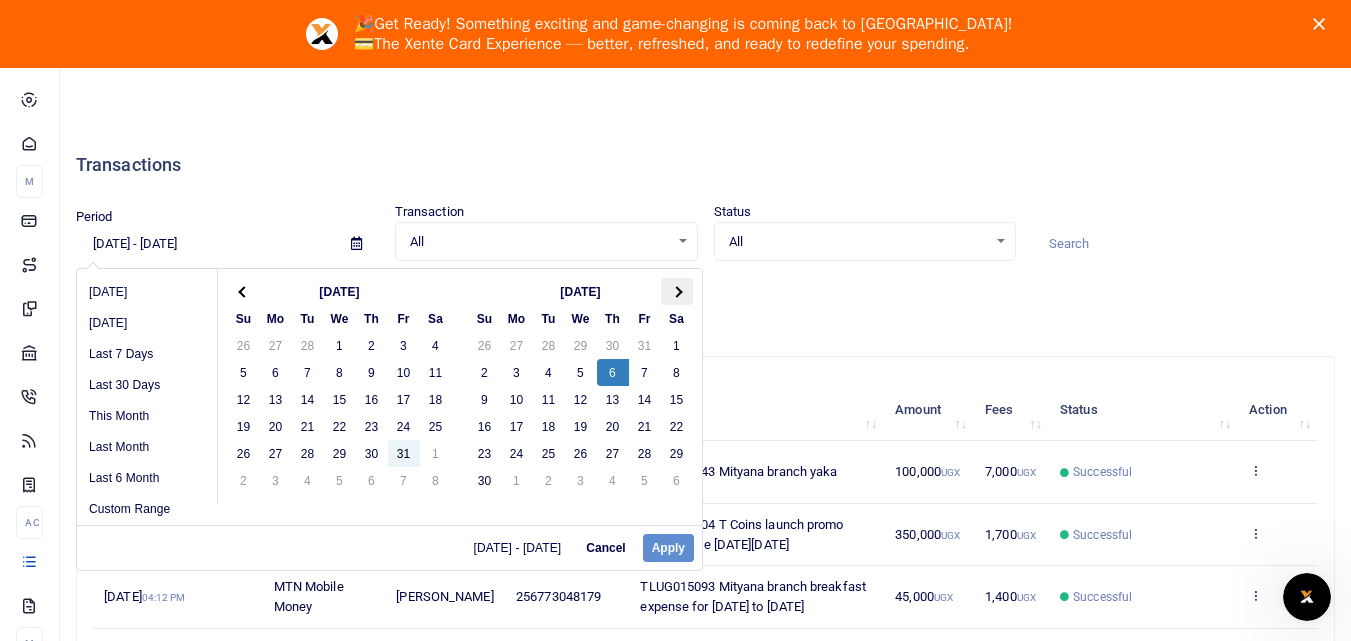 click at bounding box center [676, 291] 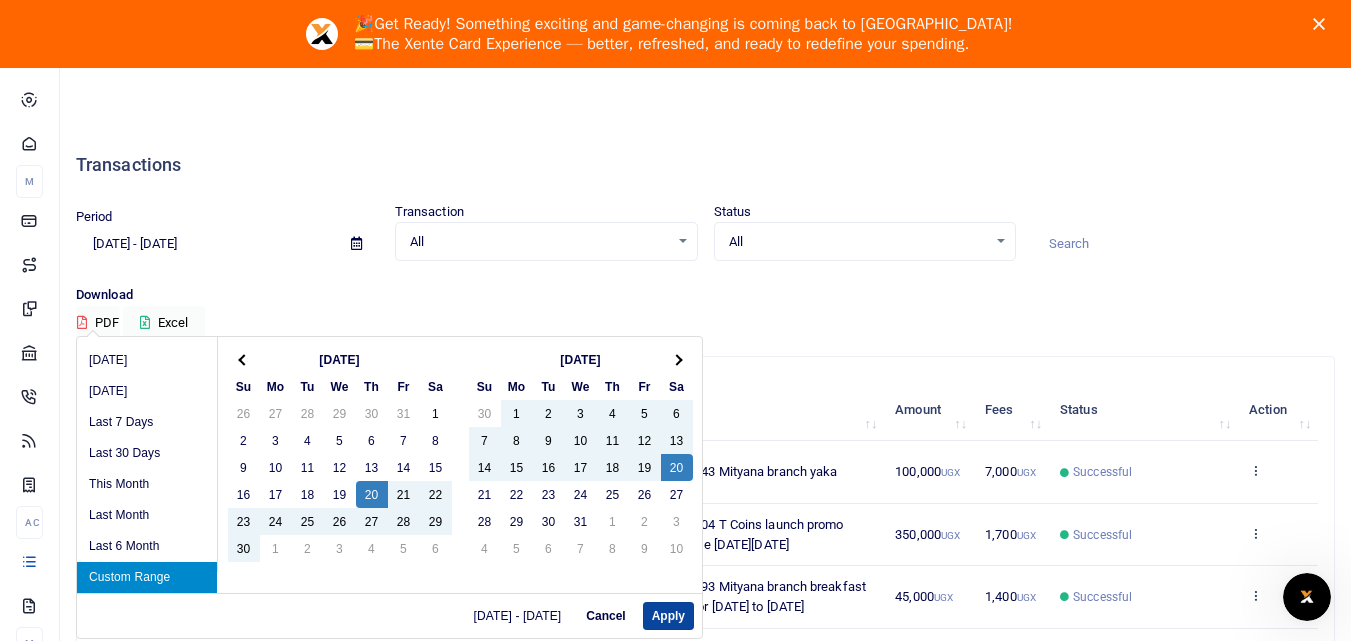 click on "Apply" at bounding box center (668, 616) 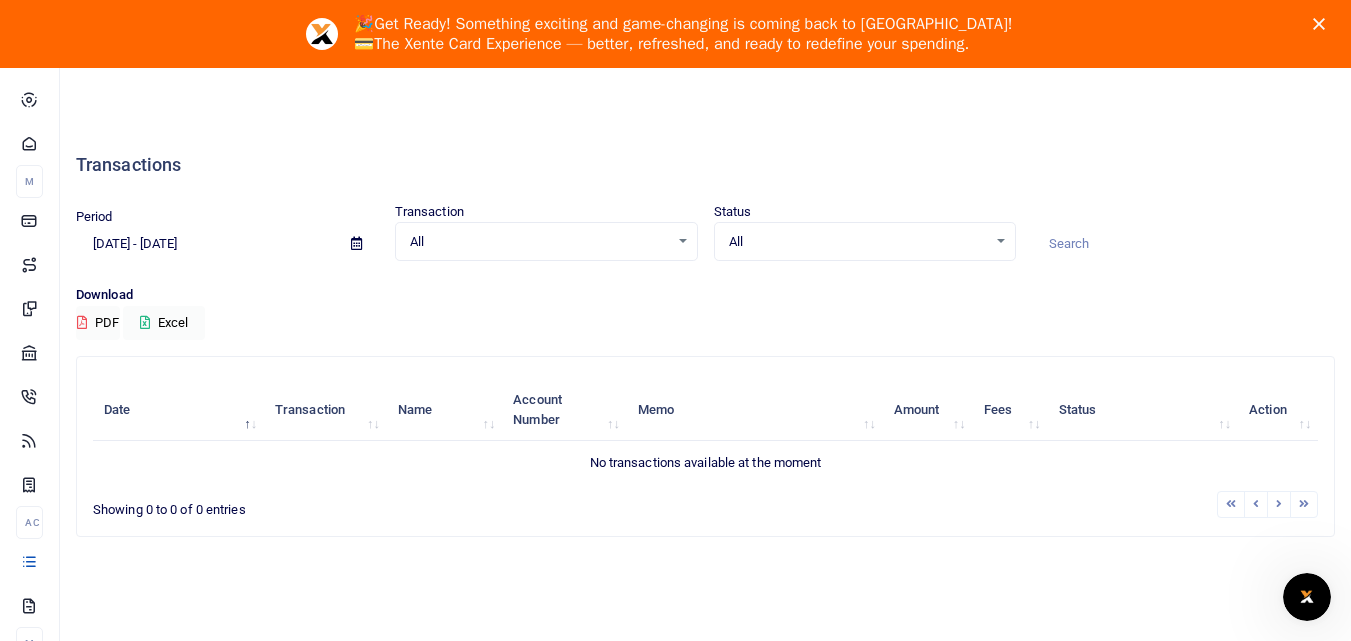 click at bounding box center [356, 243] 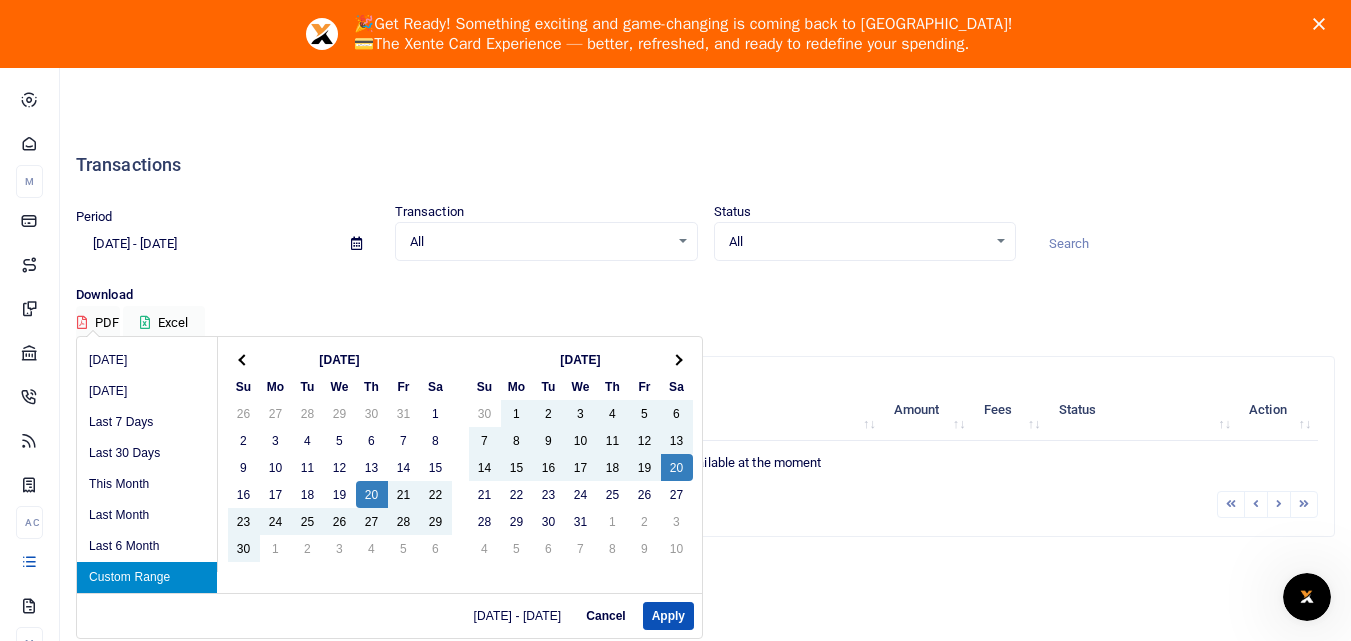 click on "04/20/2023 - 05/20/2023" at bounding box center (205, 244) 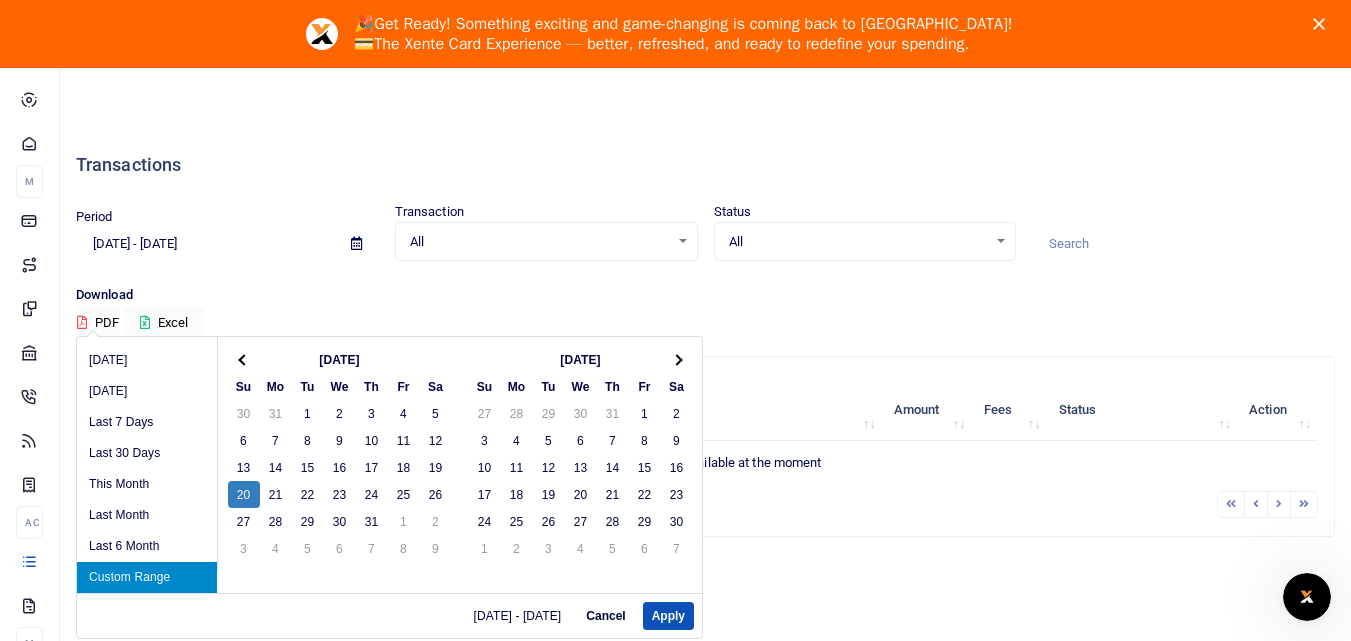 click on "08/20/2023 - 05/20/2023" at bounding box center [205, 244] 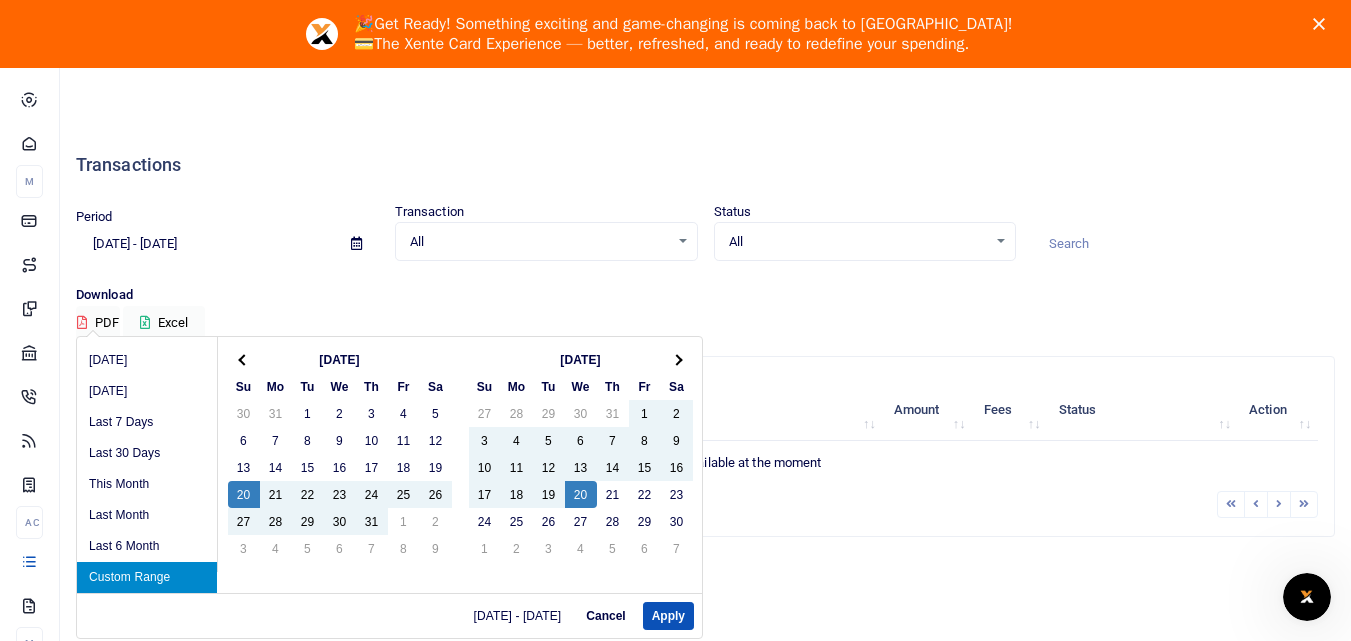 type on "08/20/2023 - 09/20/2023" 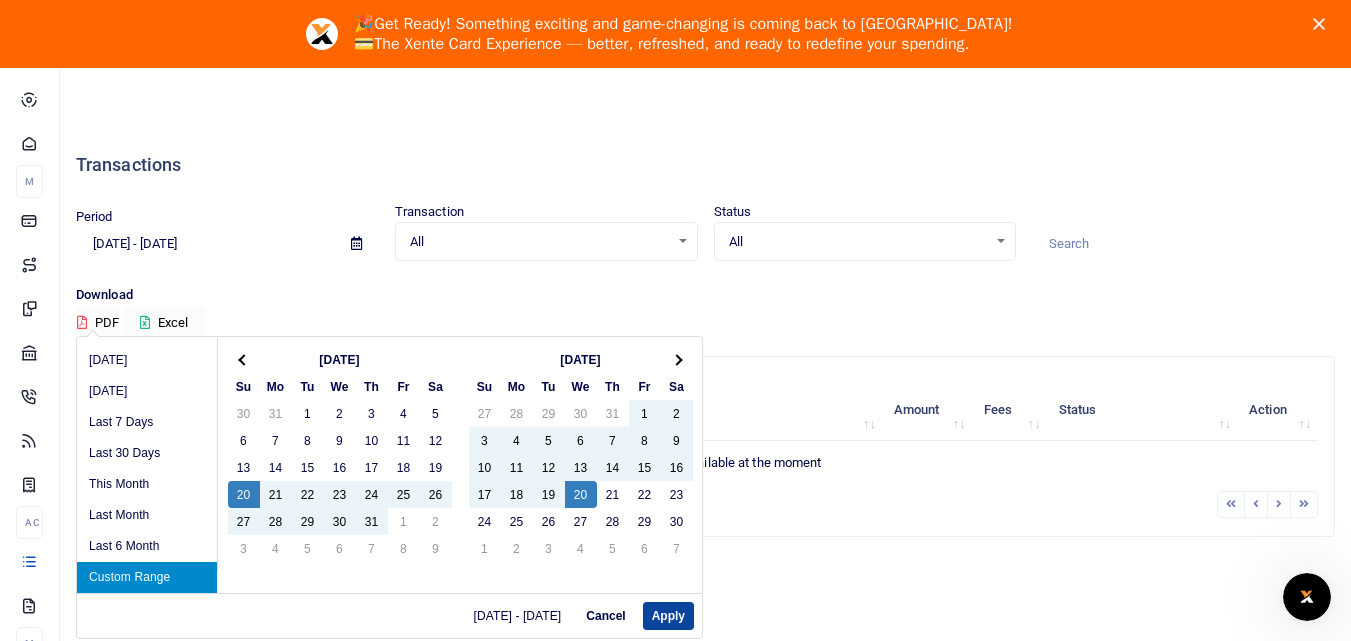 click on "Apply" at bounding box center (668, 616) 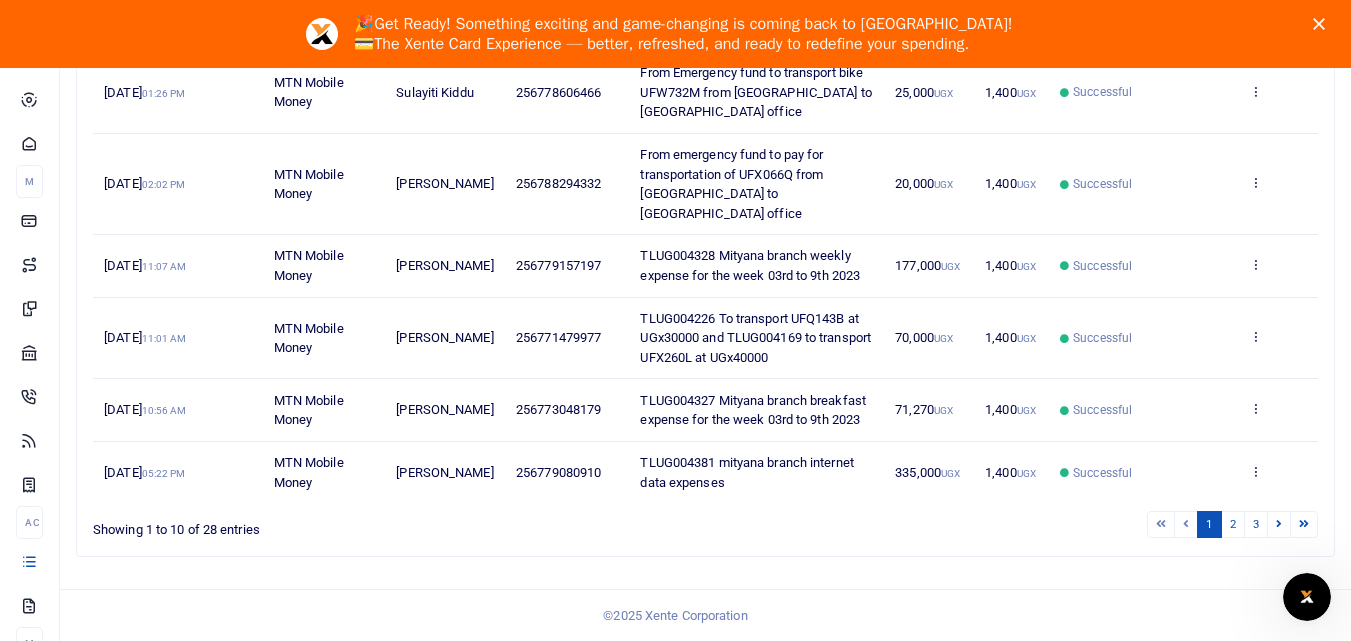 scroll, scrollTop: 691, scrollLeft: 0, axis: vertical 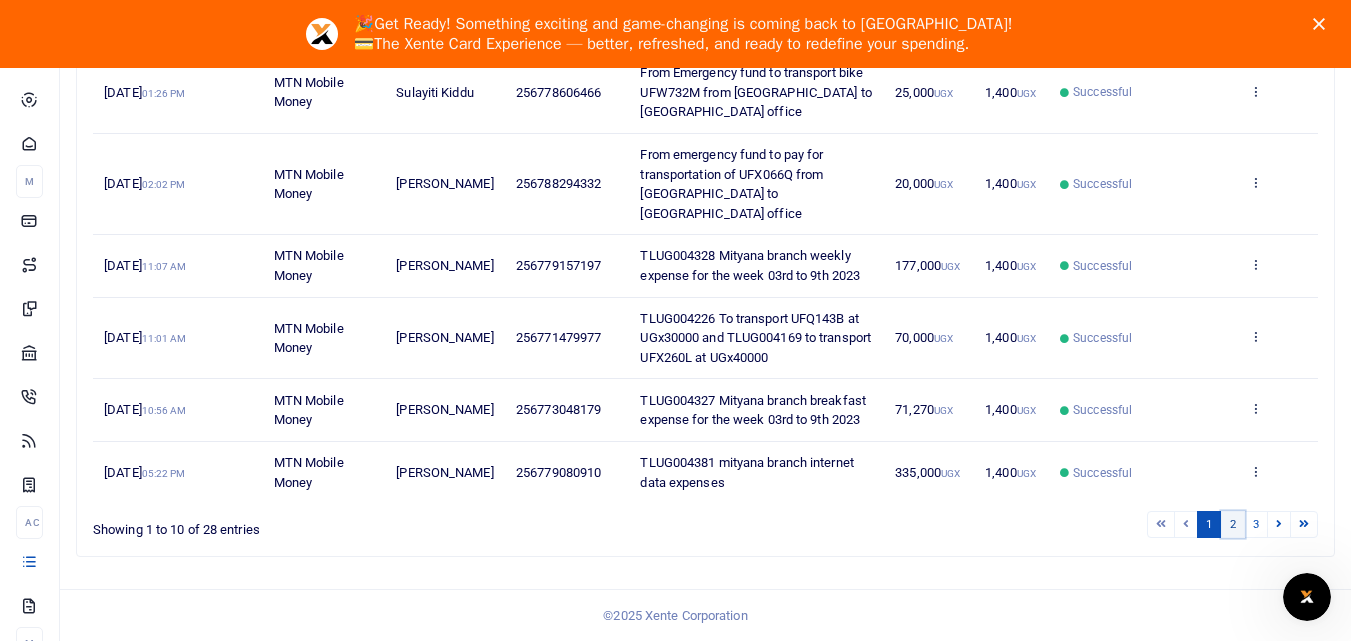 click on "2" at bounding box center [1233, 524] 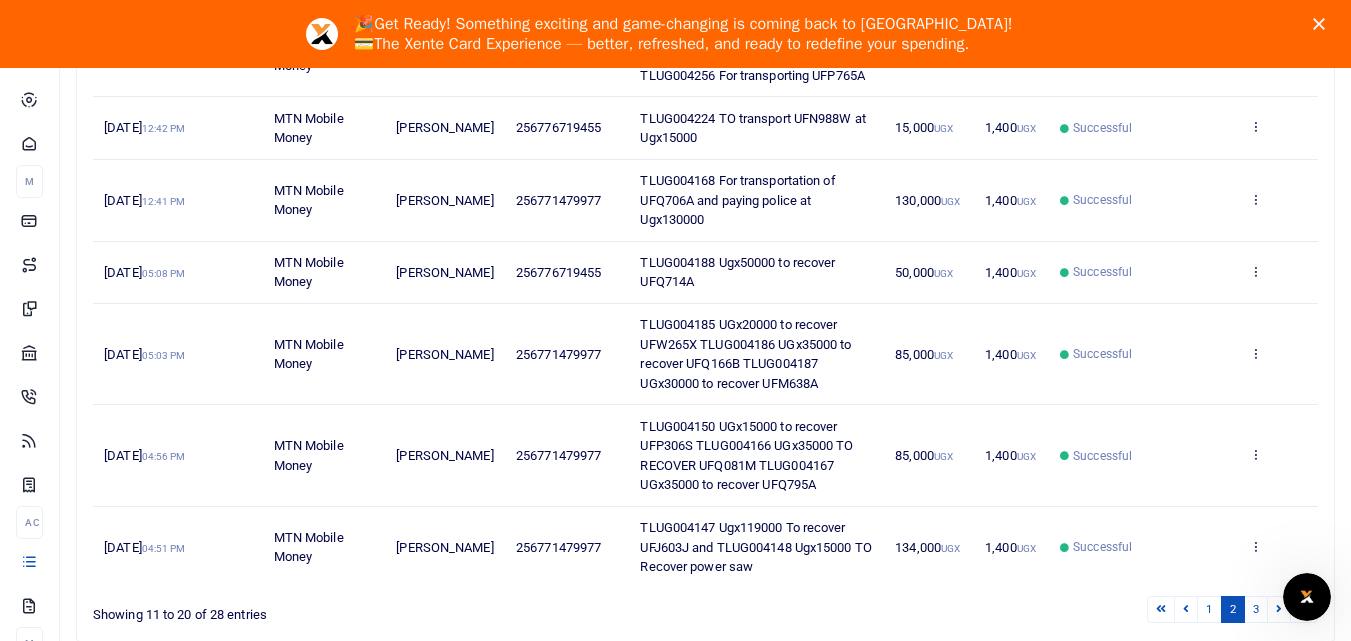 scroll, scrollTop: 692, scrollLeft: 0, axis: vertical 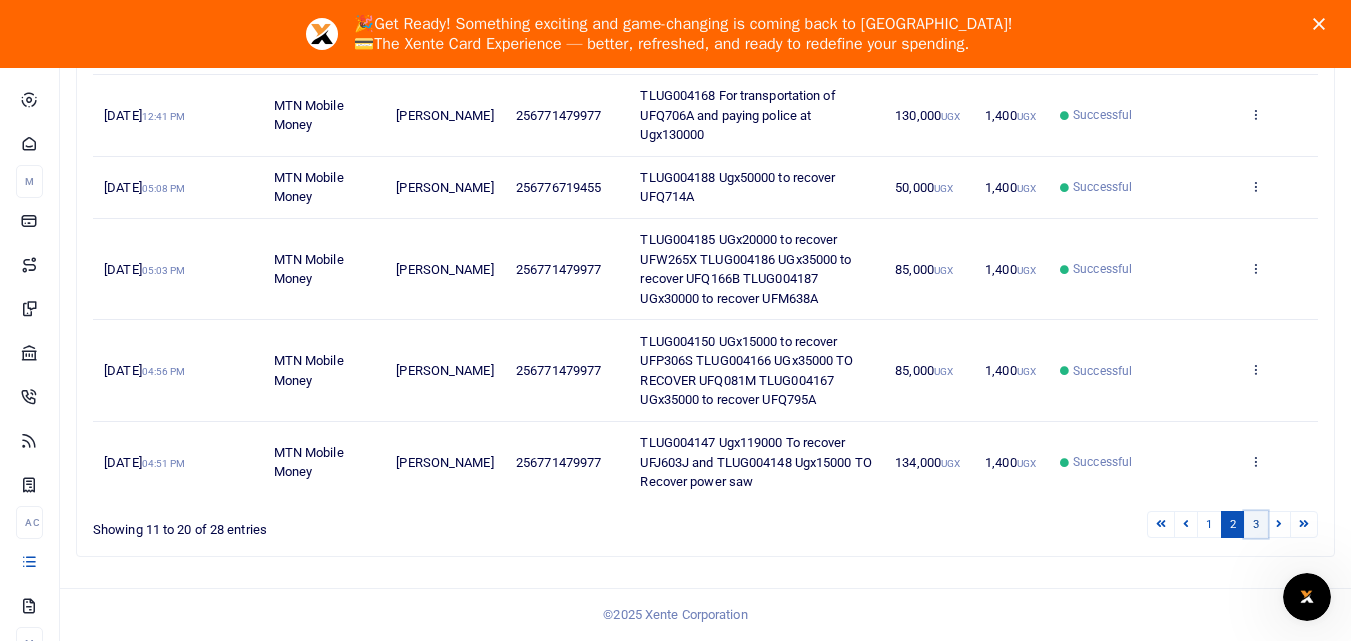 click on "3" at bounding box center [1256, 524] 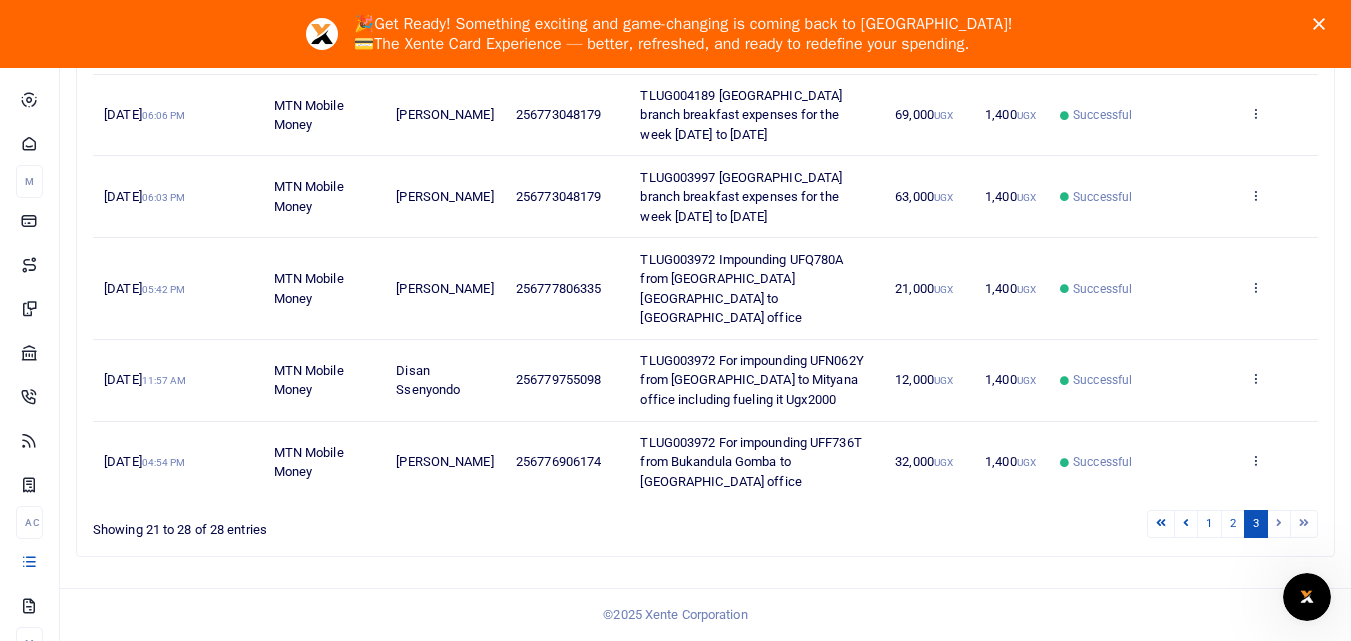scroll, scrollTop: 612, scrollLeft: 0, axis: vertical 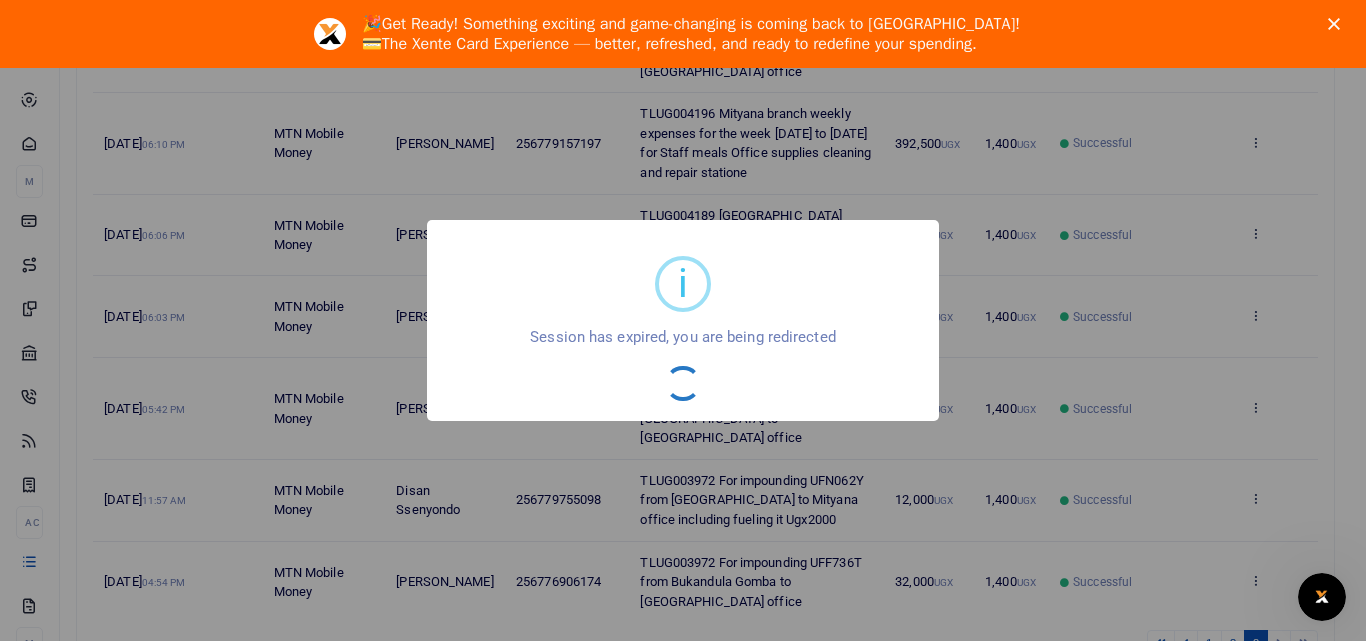 drag, startPoint x: 1351, startPoint y: 557, endPoint x: 1356, endPoint y: 469, distance: 88.14193 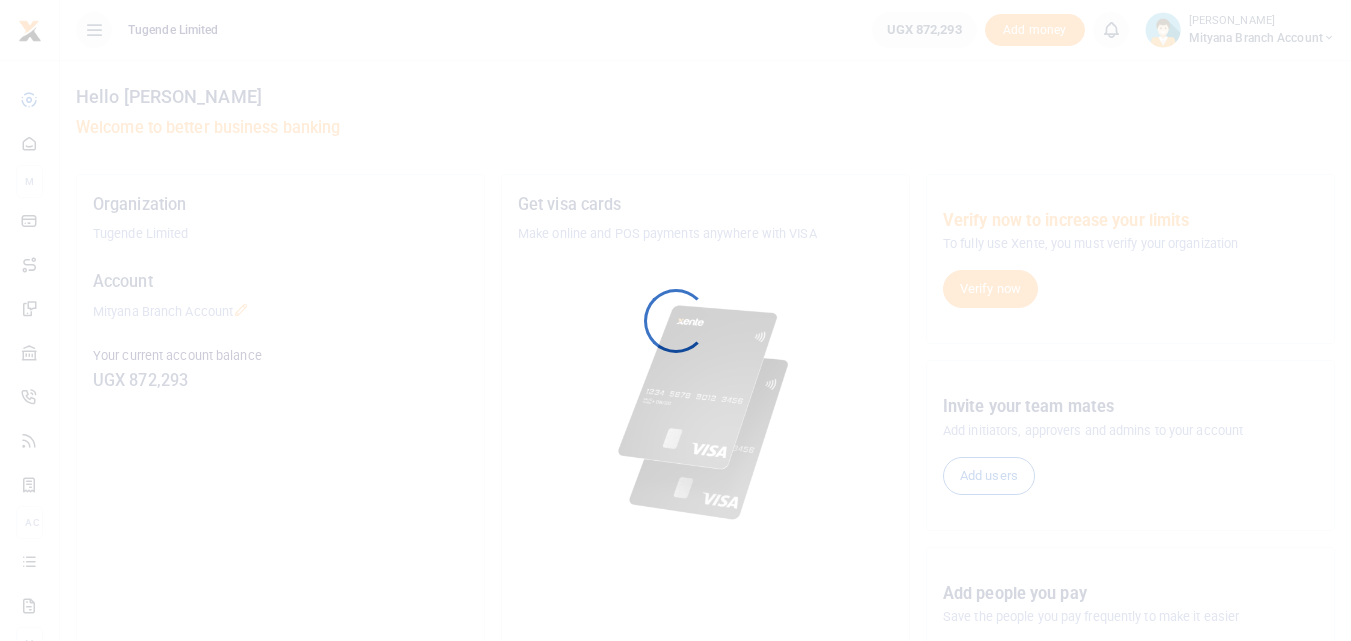 scroll, scrollTop: 0, scrollLeft: 0, axis: both 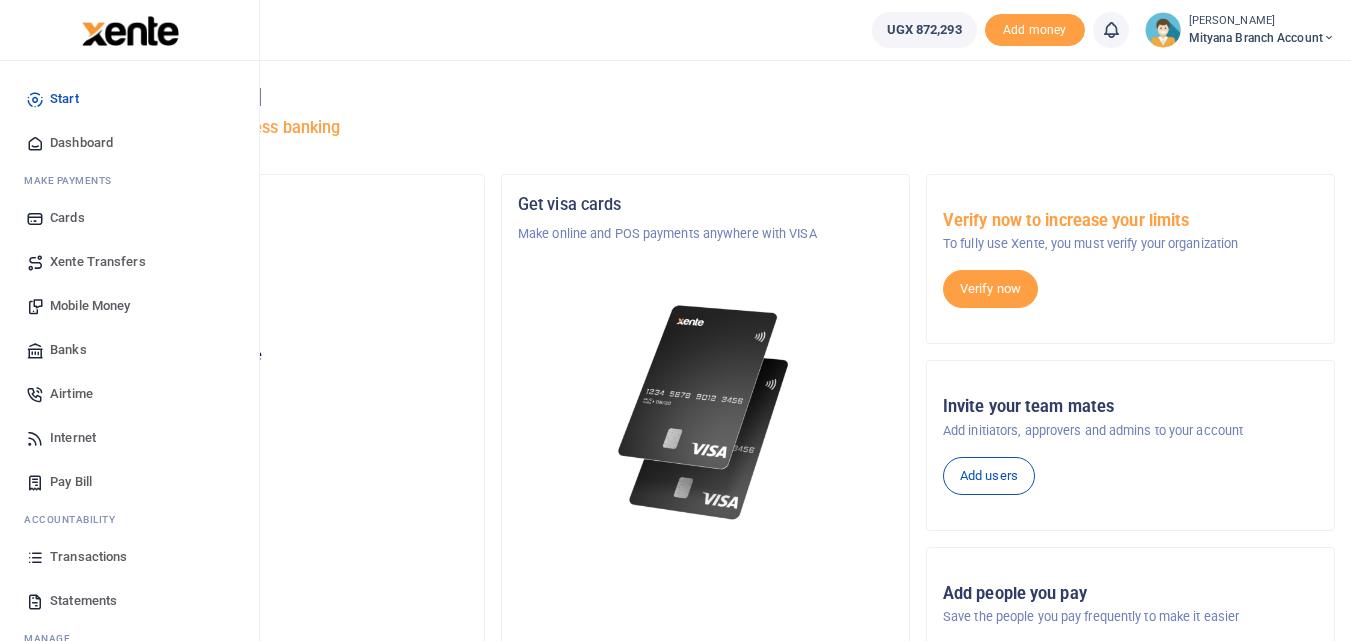 click on "Transactions" at bounding box center (88, 557) 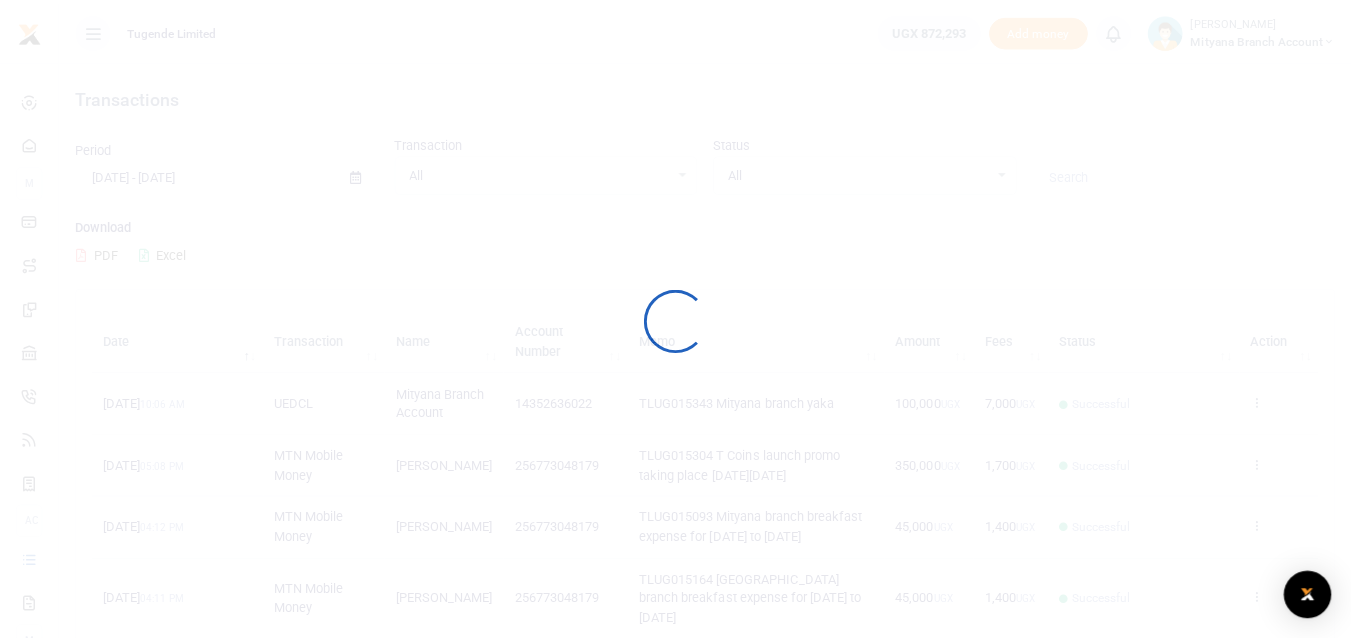 scroll, scrollTop: 0, scrollLeft: 0, axis: both 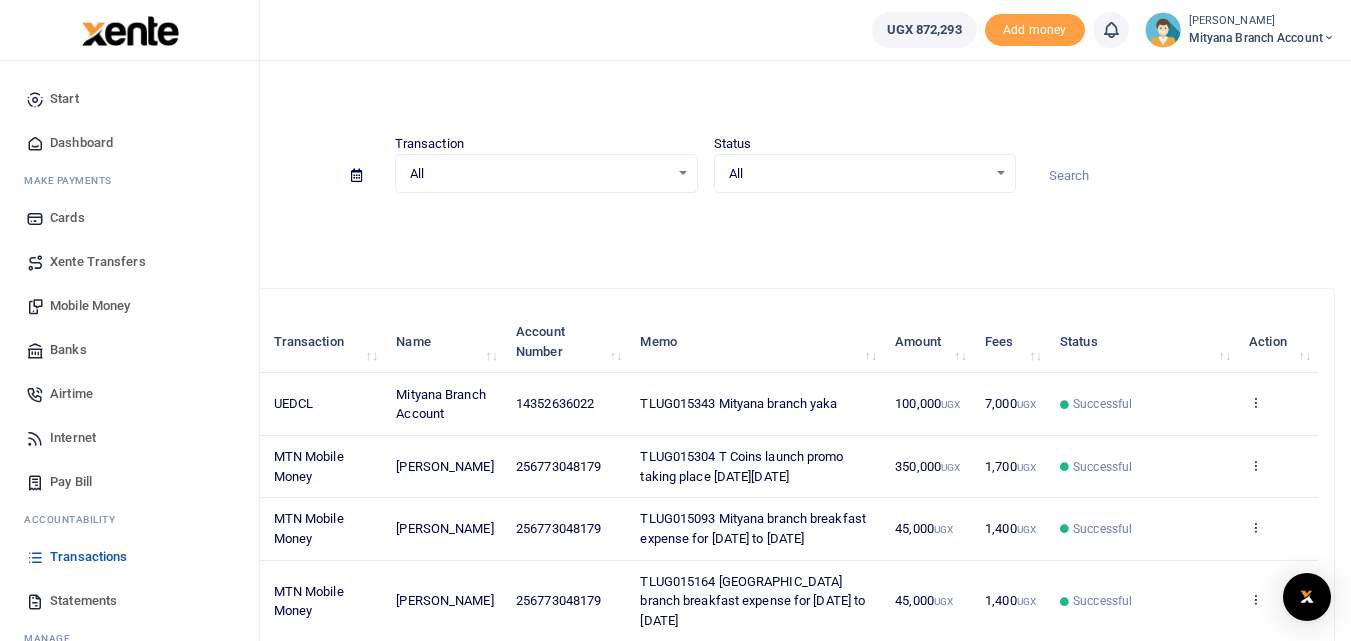 click on "Statements" at bounding box center (83, 601) 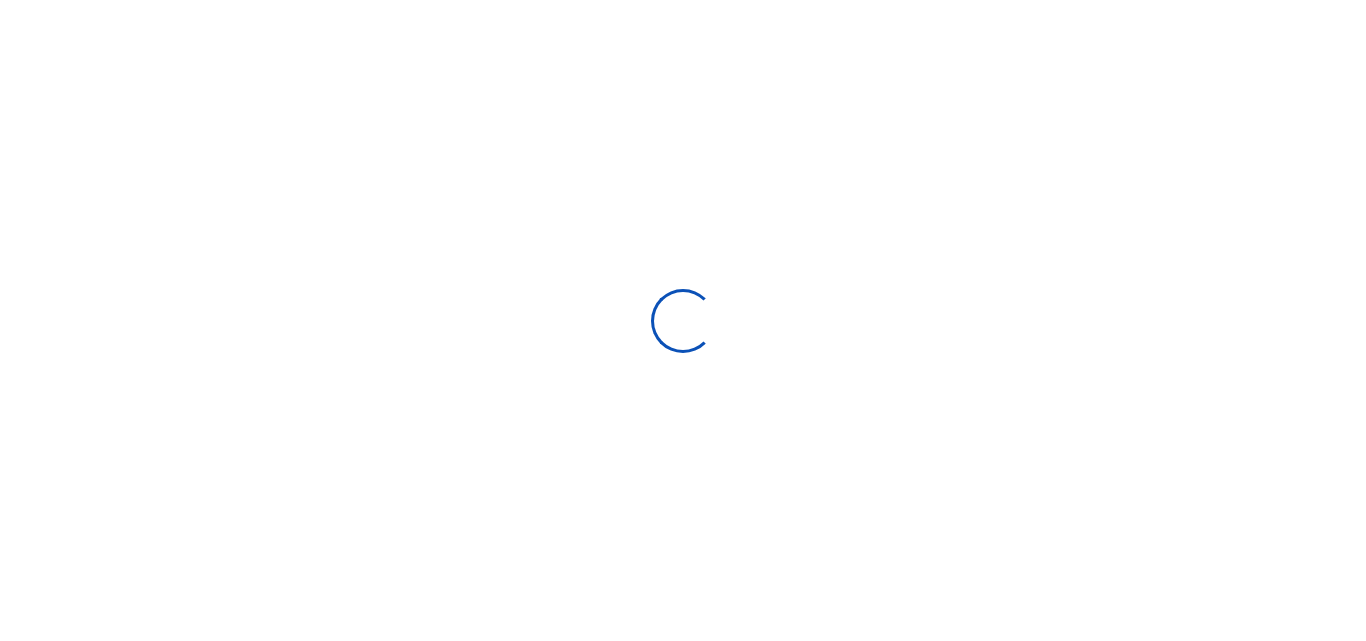 type on "[DATE] - [DATE]" 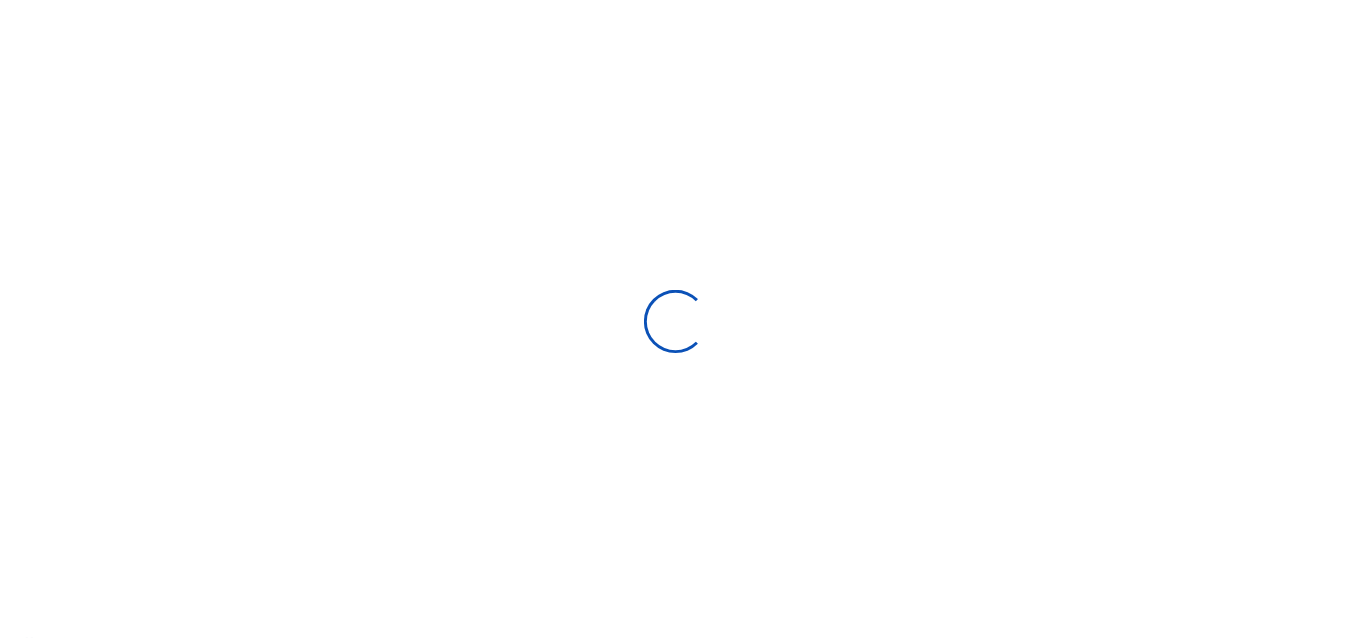 scroll, scrollTop: 0, scrollLeft: 0, axis: both 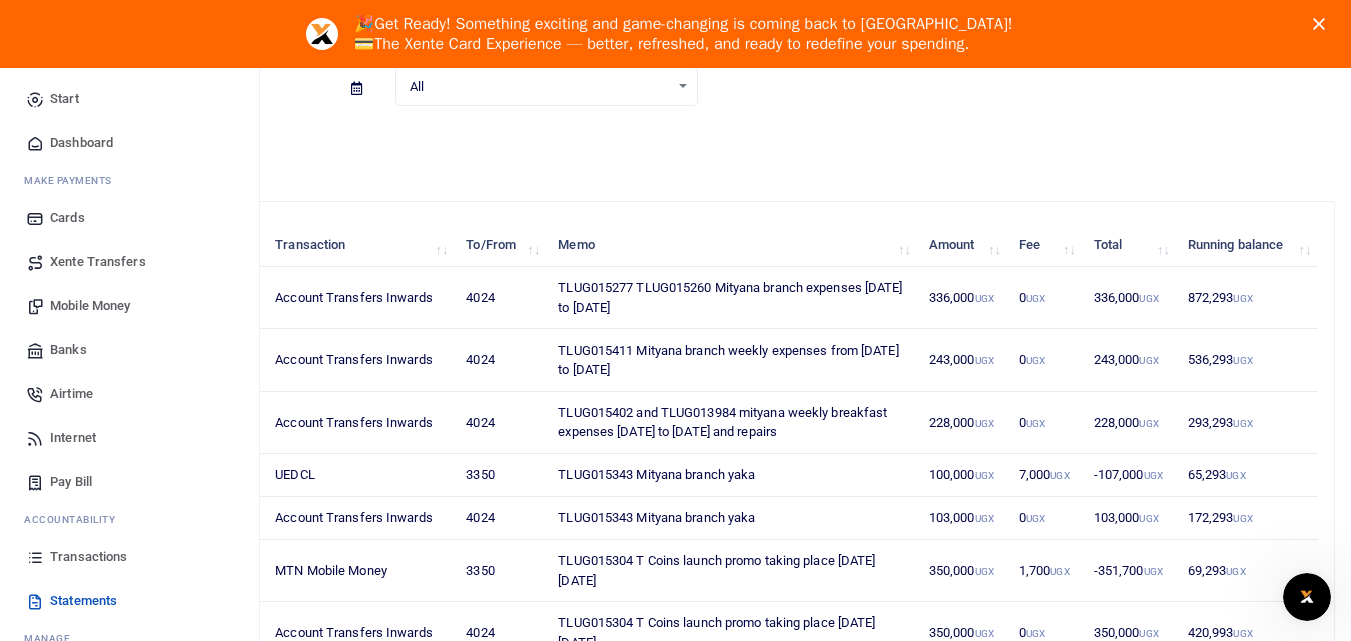 click on "Transactions" at bounding box center [88, 557] 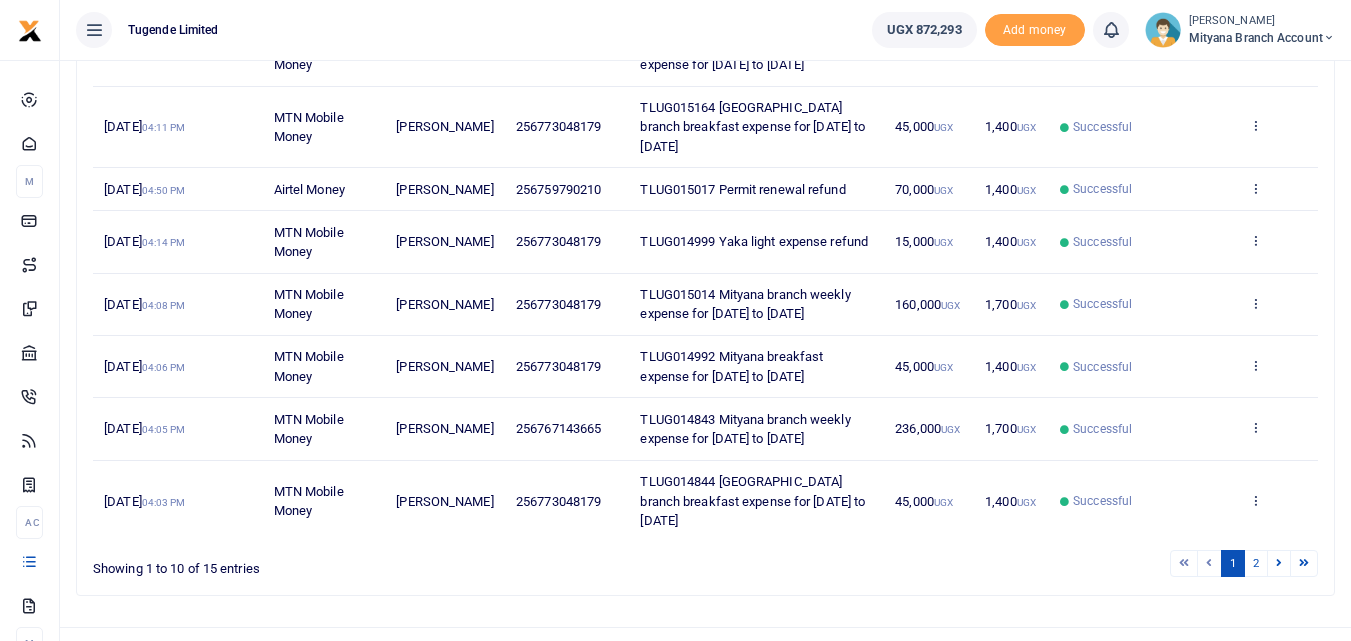 scroll, scrollTop: 434, scrollLeft: 0, axis: vertical 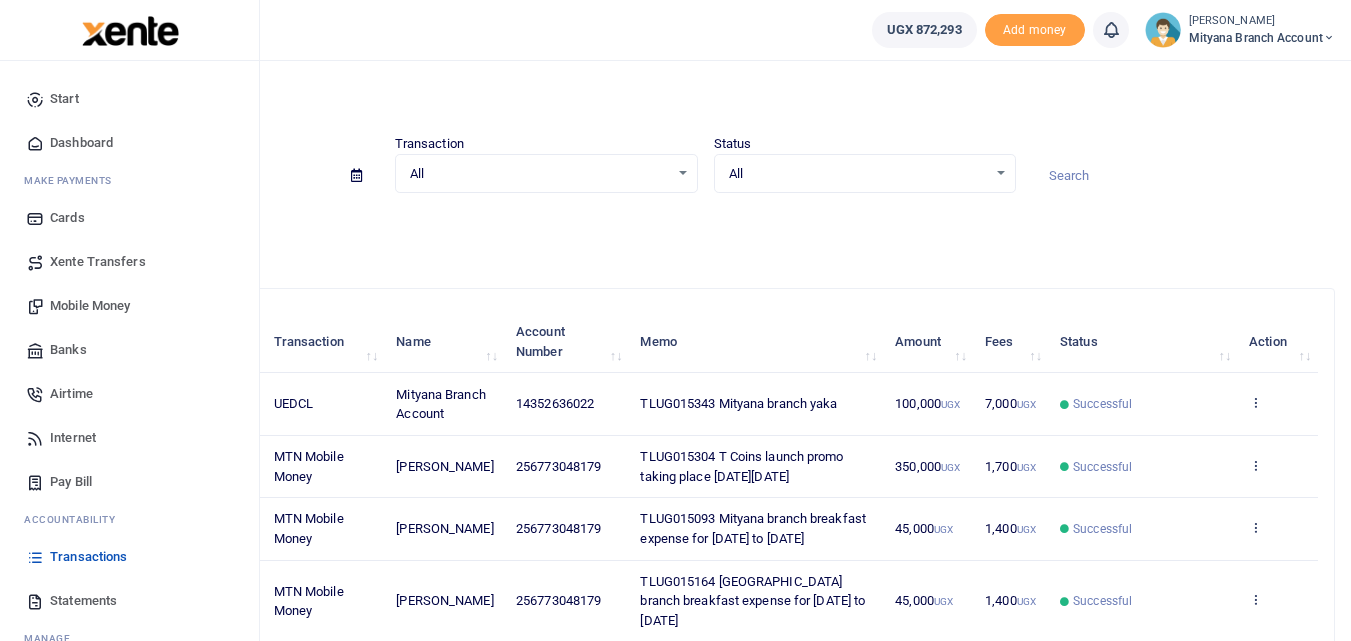 click on "Mobile Money" at bounding box center [90, 306] 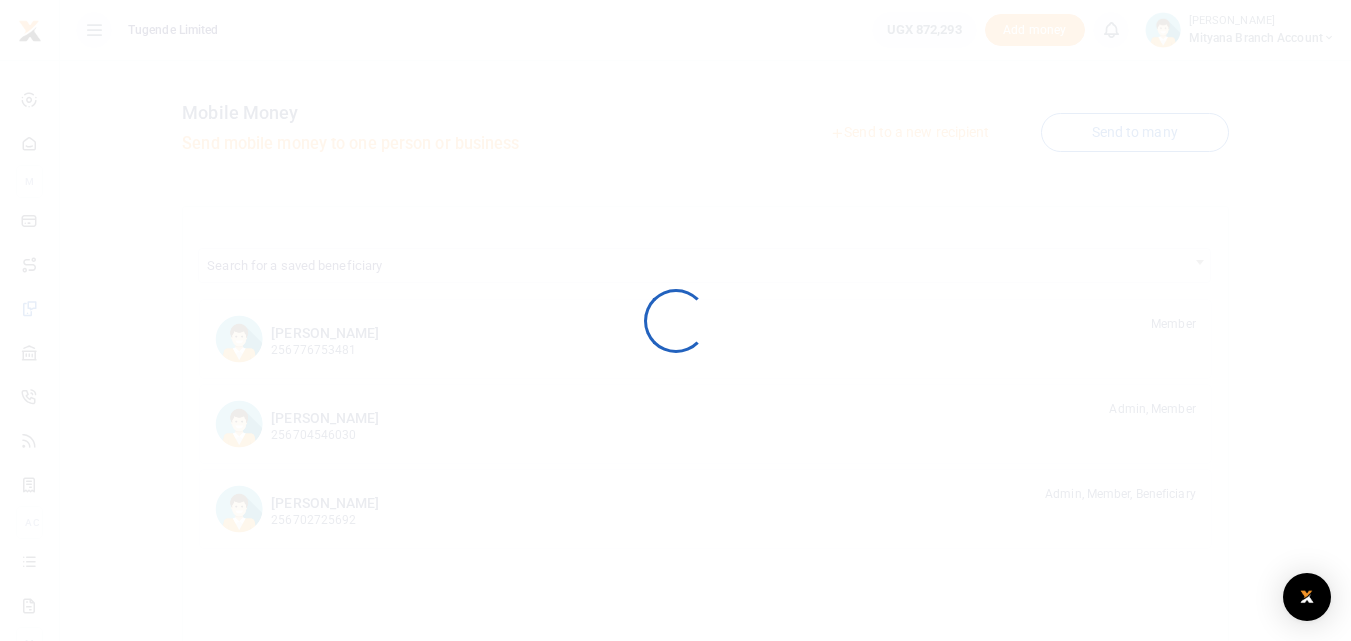 scroll, scrollTop: 0, scrollLeft: 0, axis: both 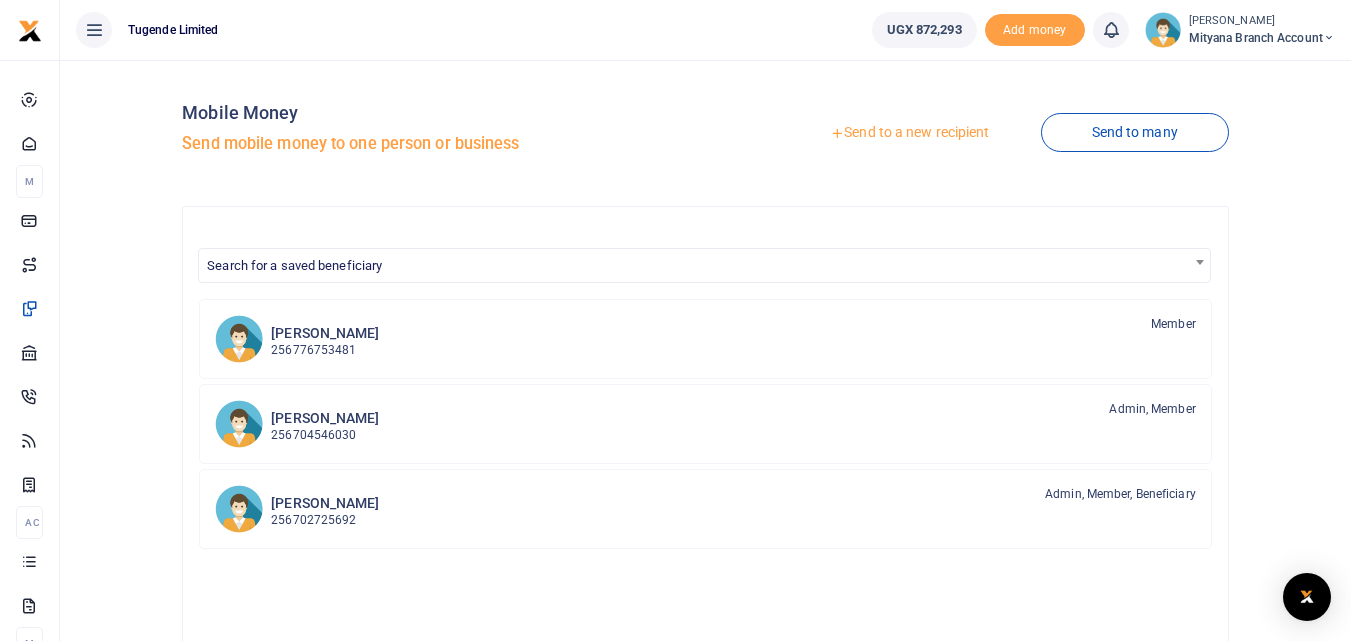 click on "Send to a new recipient" at bounding box center (909, 133) 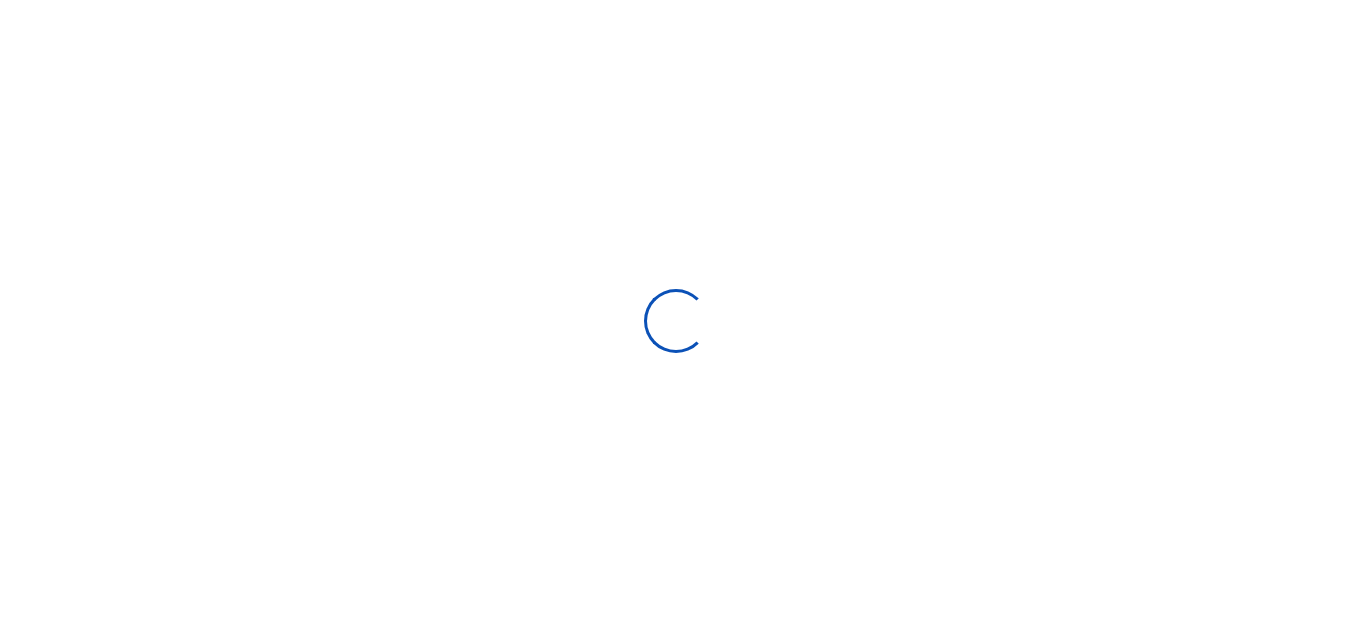 select 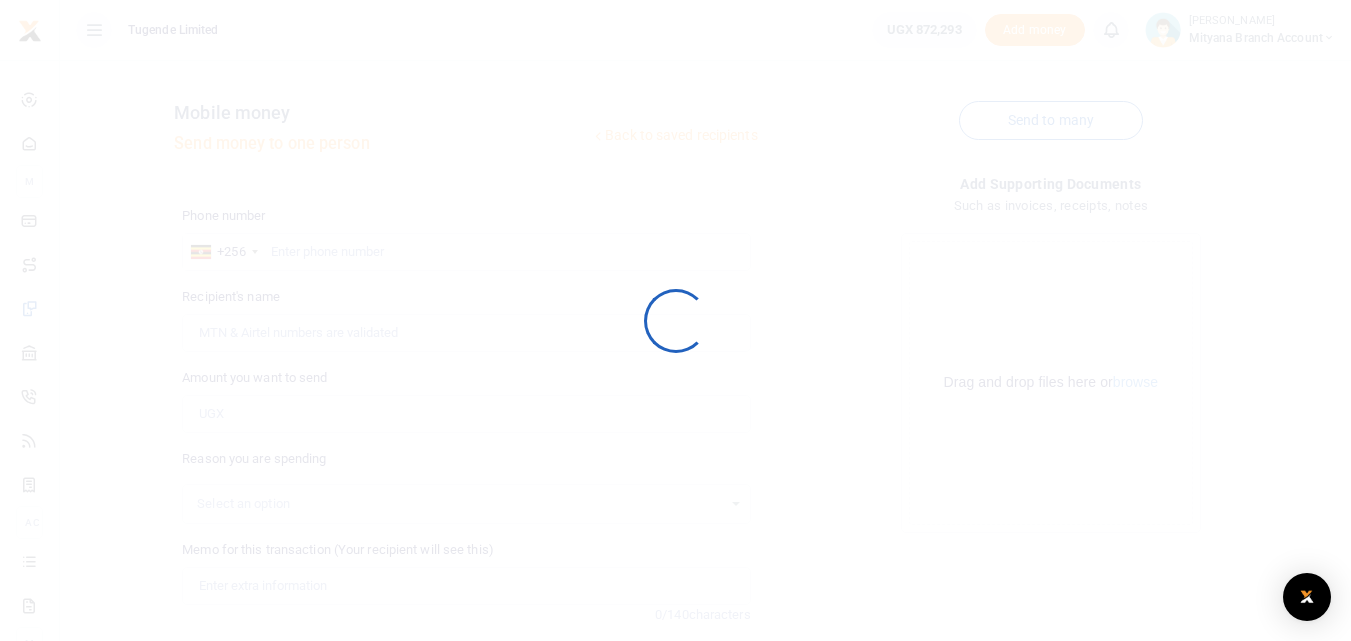scroll, scrollTop: 0, scrollLeft: 0, axis: both 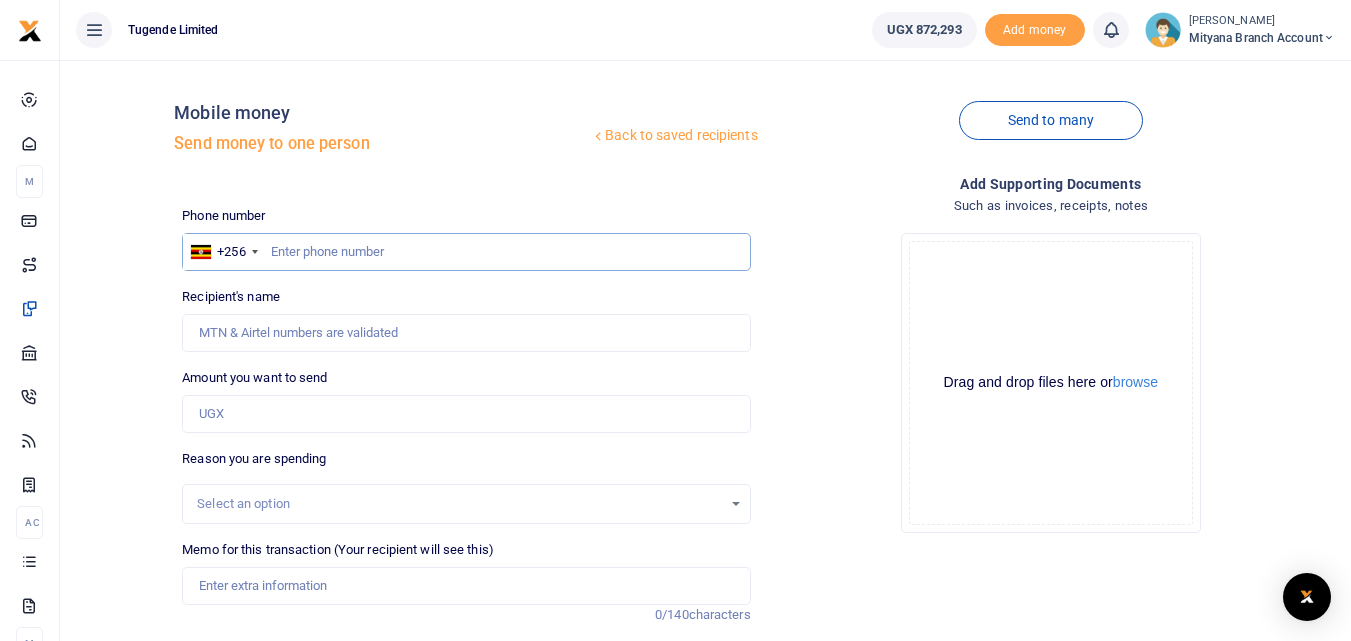 click at bounding box center (466, 252) 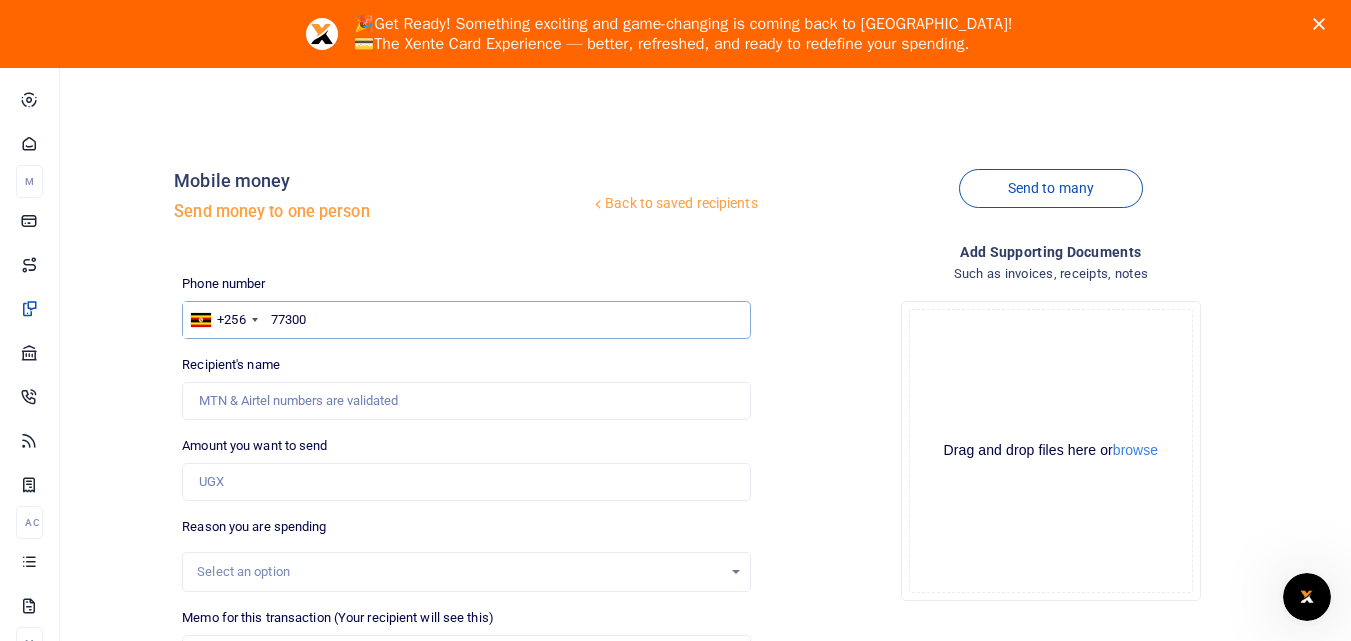 scroll, scrollTop: 0, scrollLeft: 0, axis: both 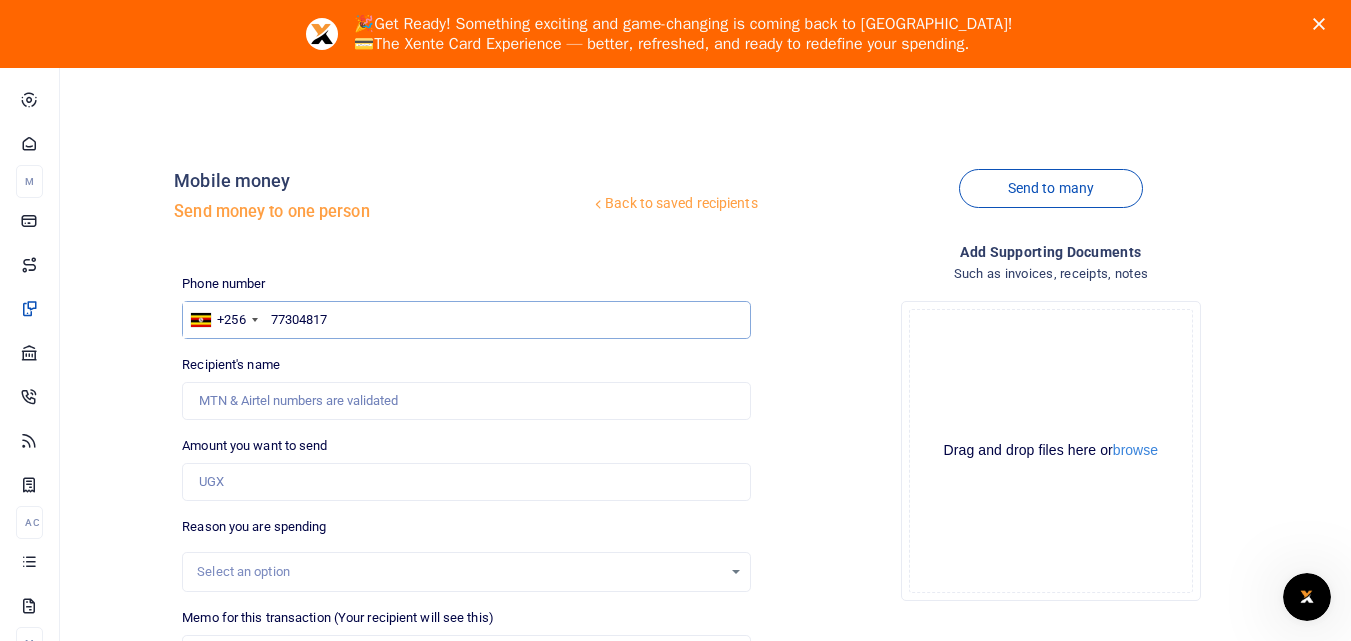 type on "773048179" 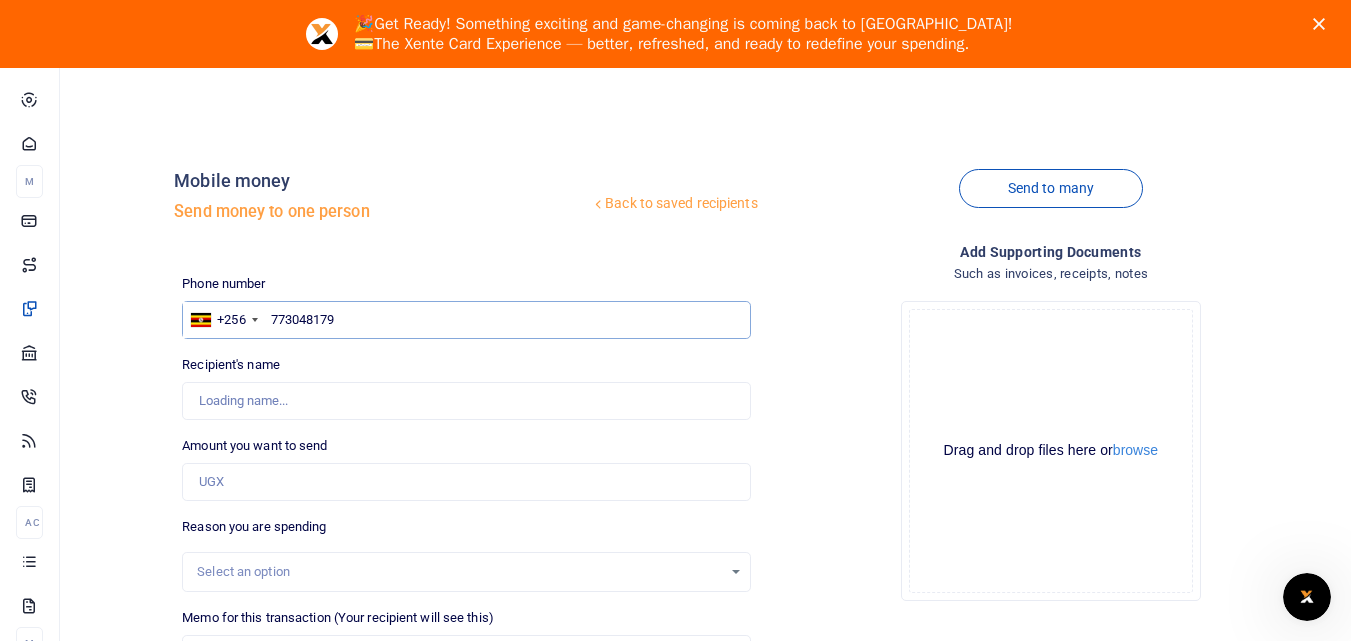 type on "[PERSON_NAME]" 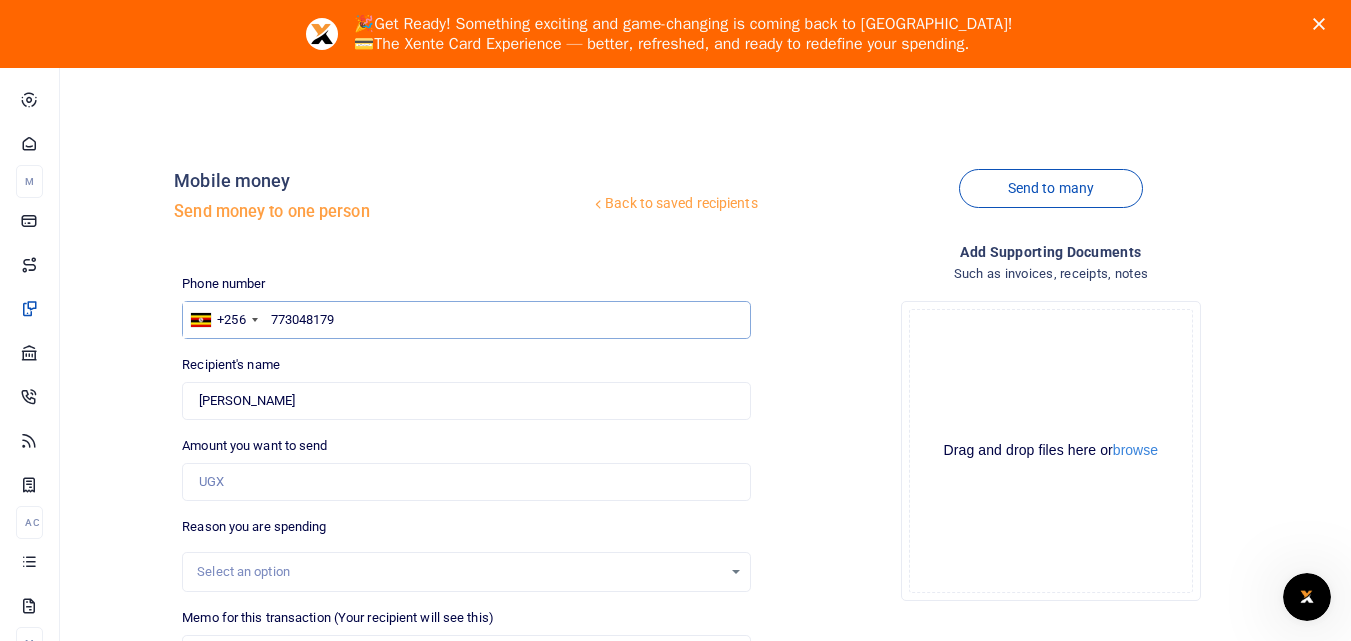 type on "773048179" 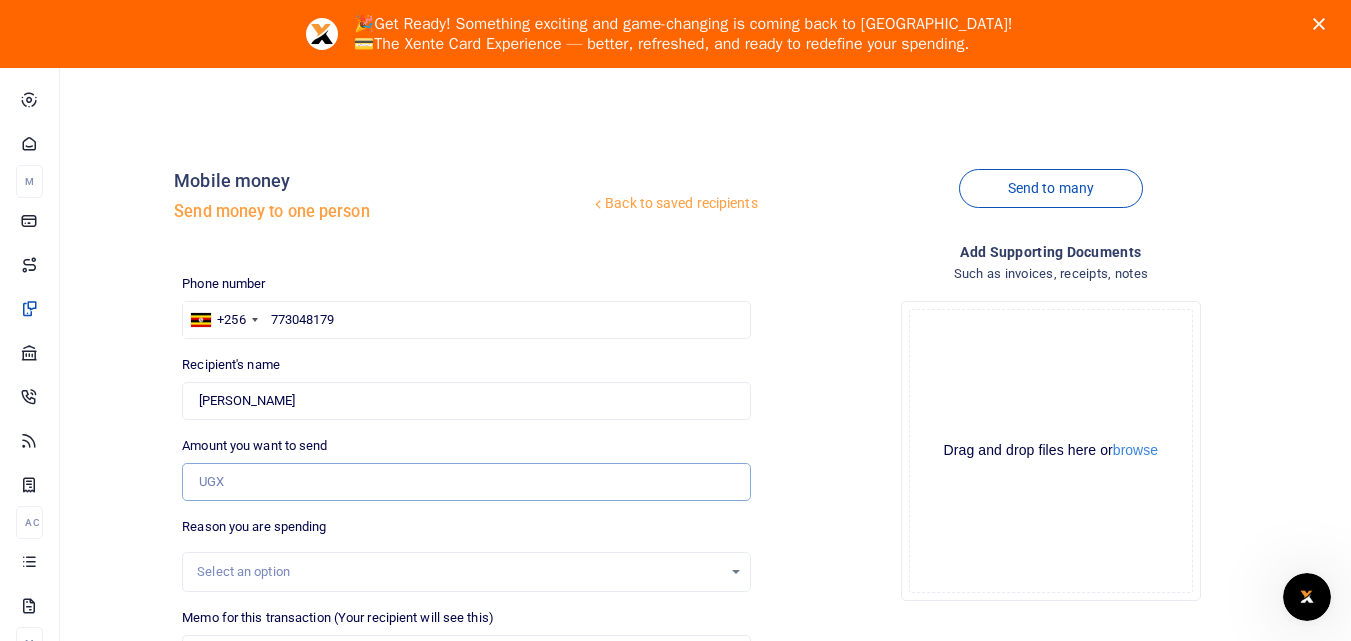 click on "Amount you want to send" at bounding box center [466, 482] 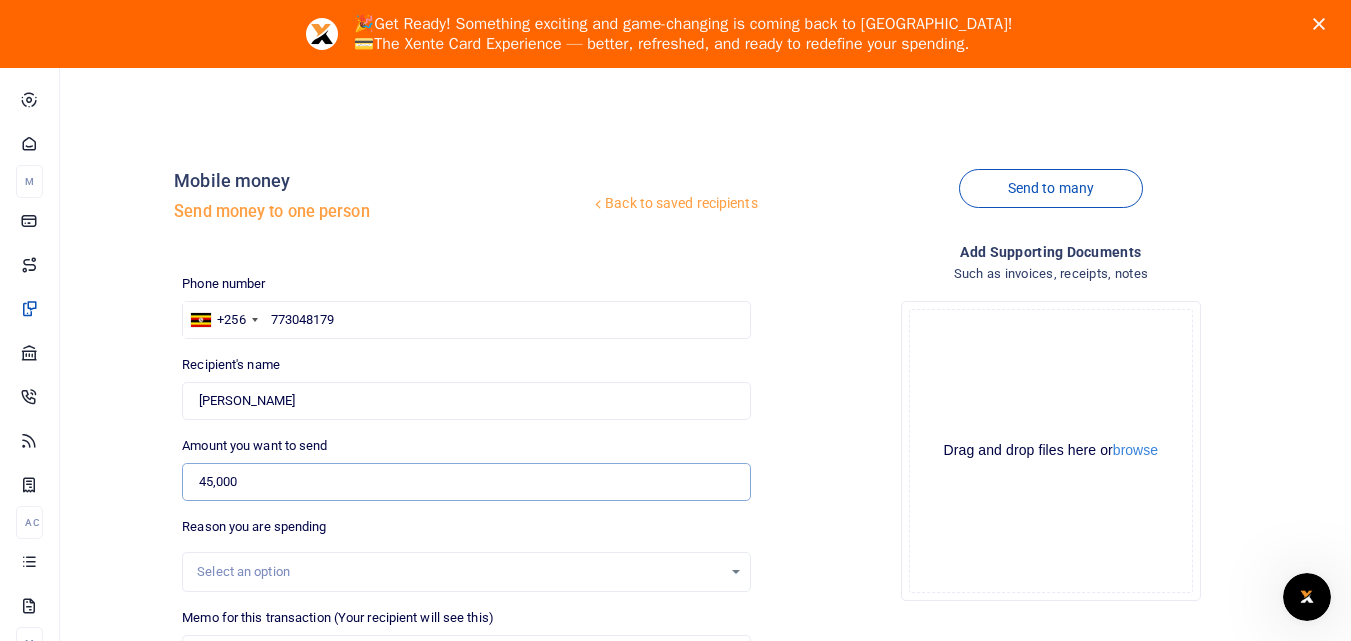 type on "45,000" 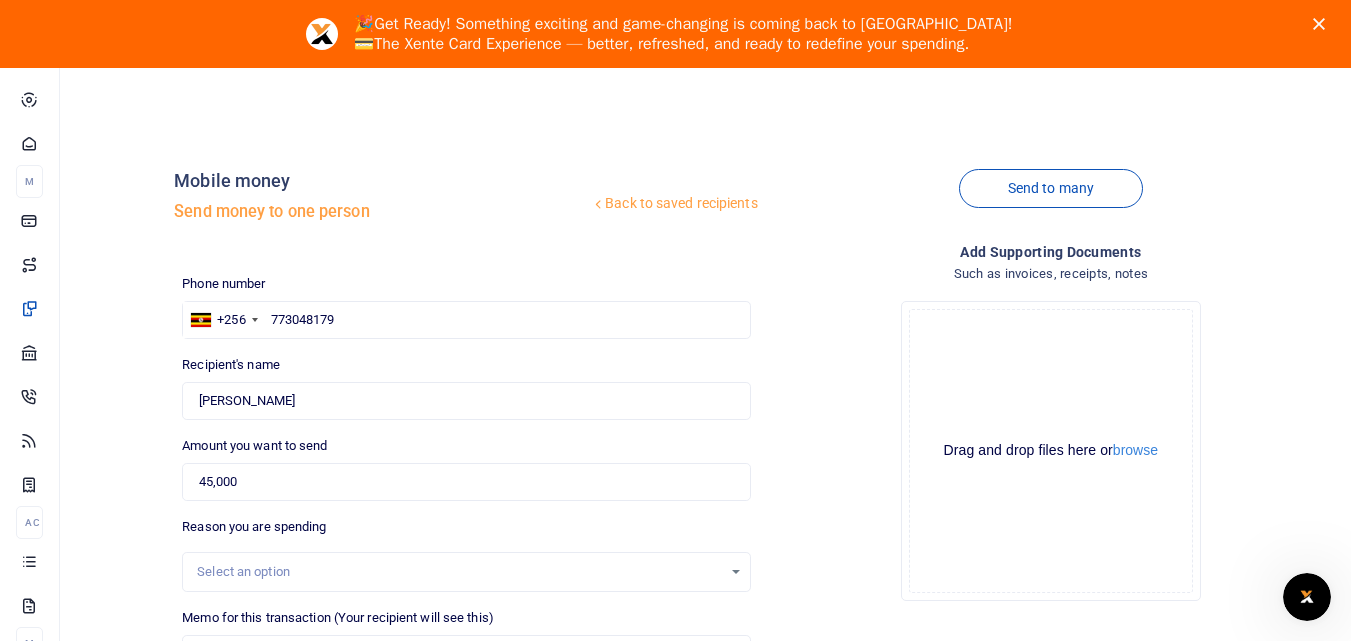 click on "Drop your files here Drag and drop files here or  browse Powered by  Uppy" at bounding box center (1051, 451) 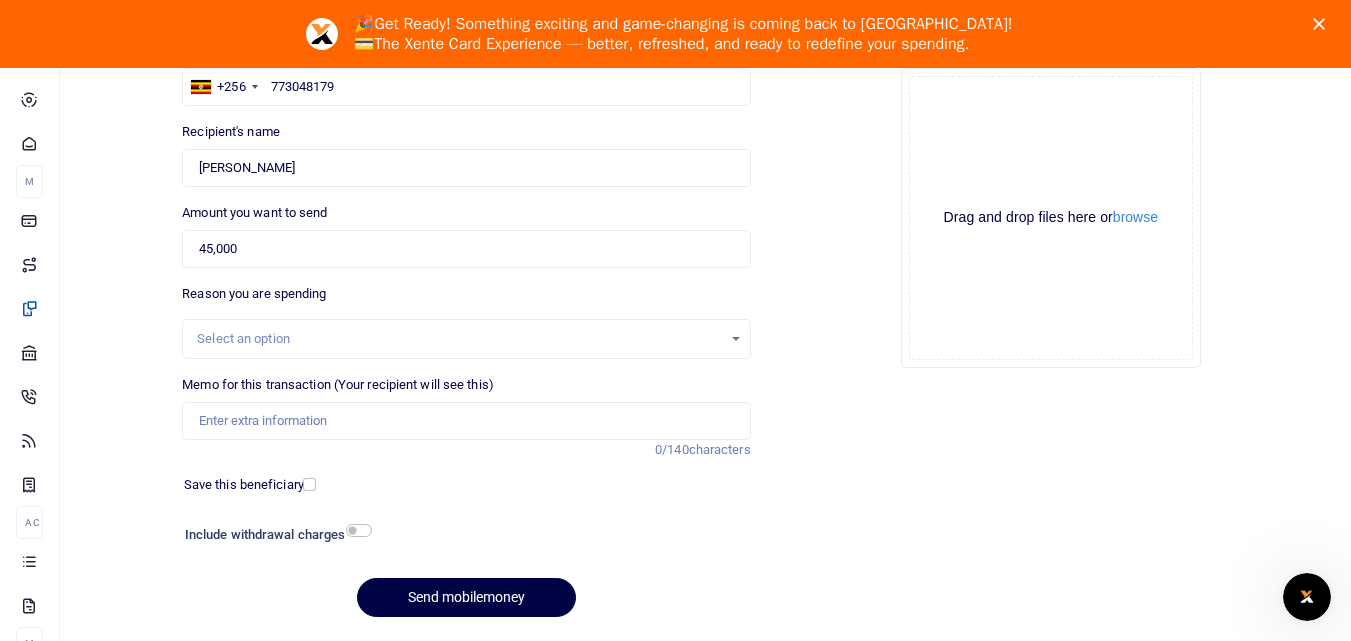 scroll, scrollTop: 240, scrollLeft: 0, axis: vertical 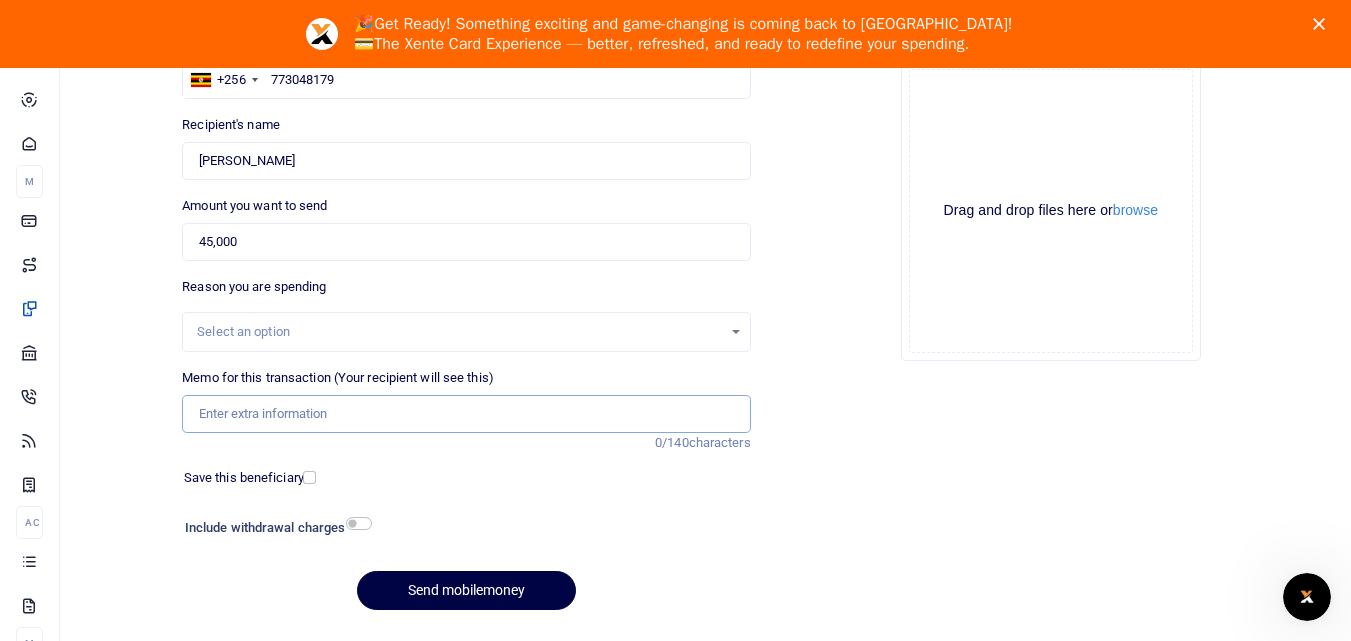 click on "Memo for this transaction (Your recipient will see this)" at bounding box center (466, 414) 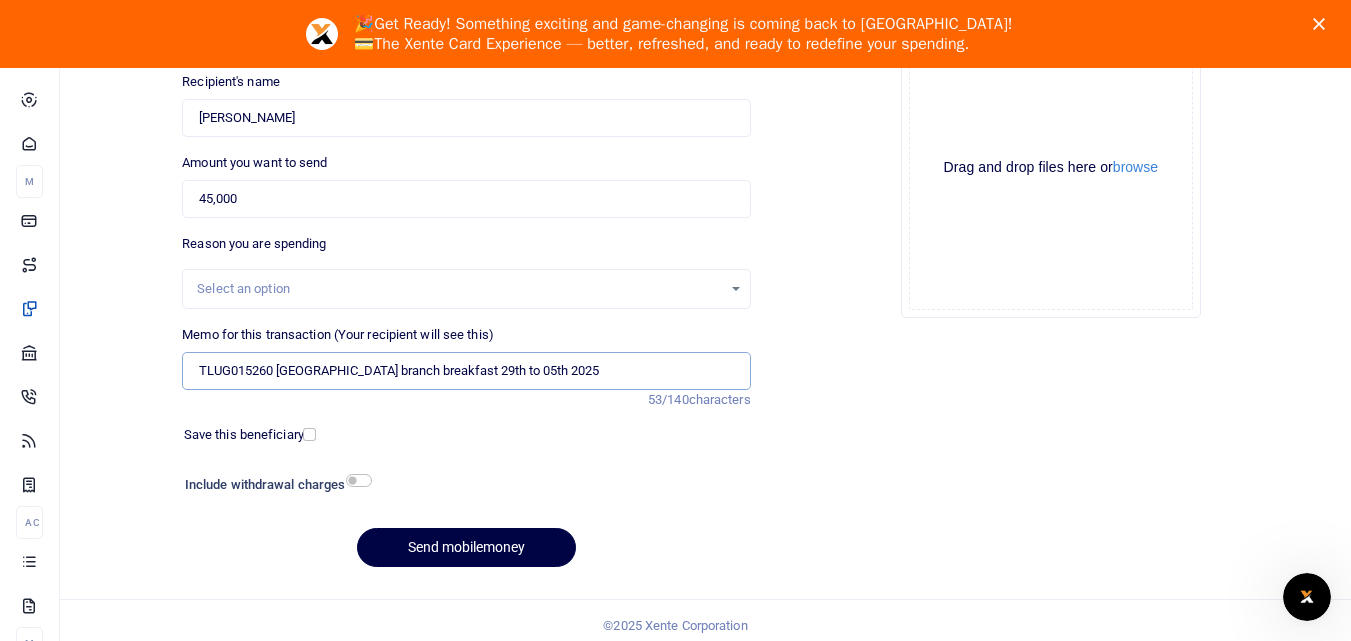 scroll, scrollTop: 293, scrollLeft: 0, axis: vertical 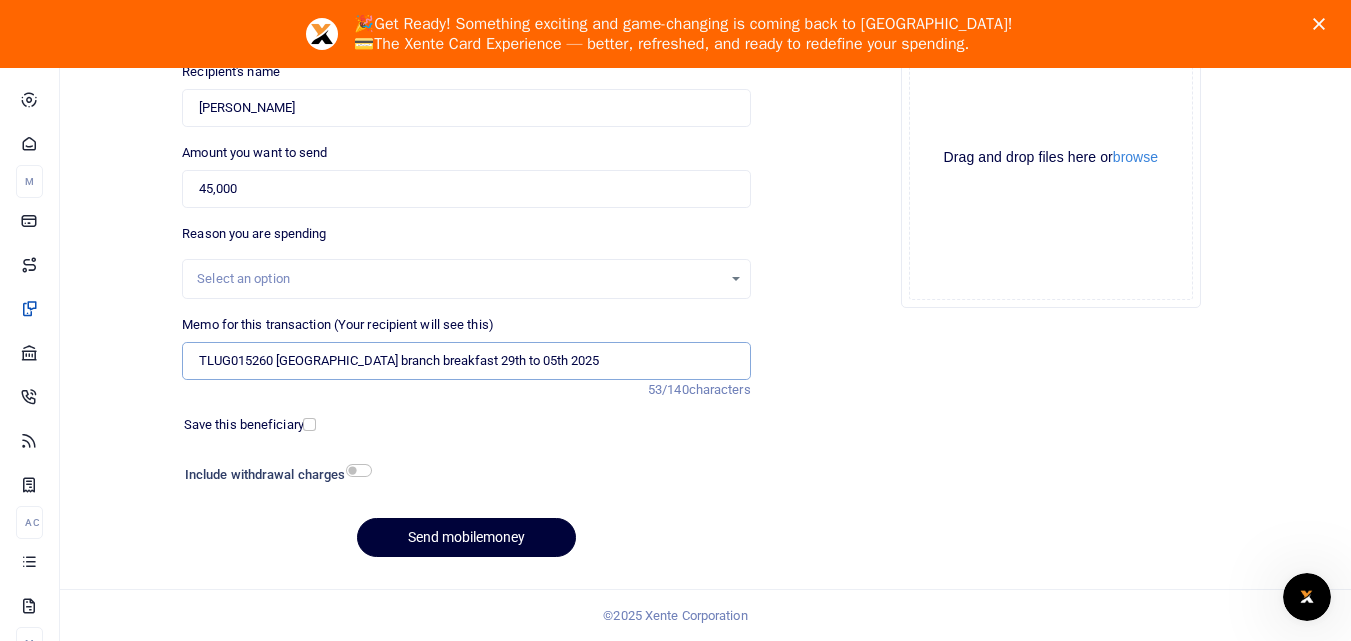 type on "TLUG015260 Mityana branch breakfast 29th to 05th 2025" 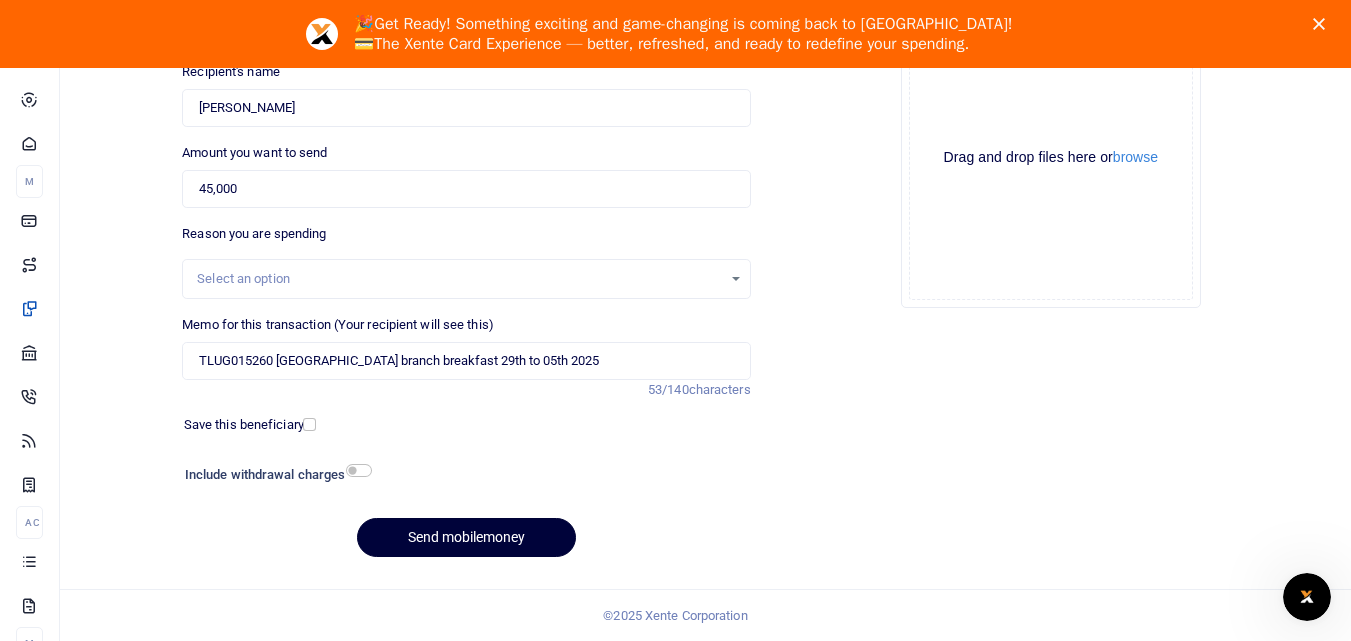 click on "Send mobilemoney" at bounding box center [466, 537] 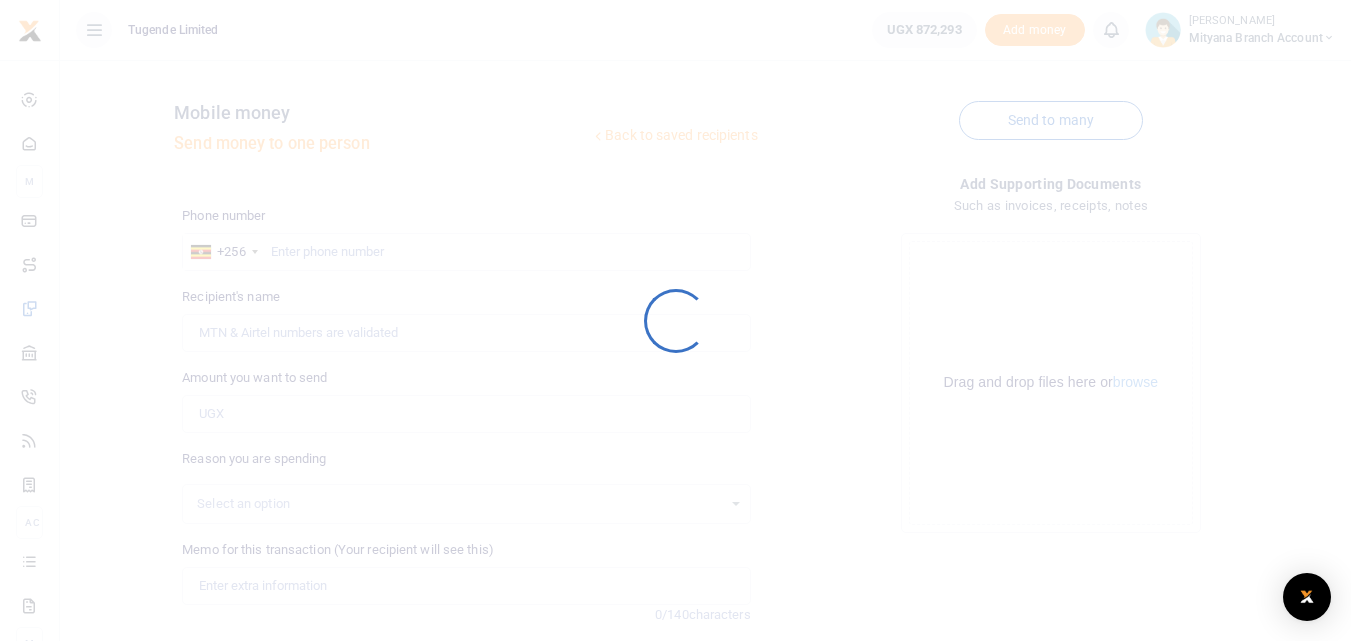 scroll, scrollTop: 225, scrollLeft: 0, axis: vertical 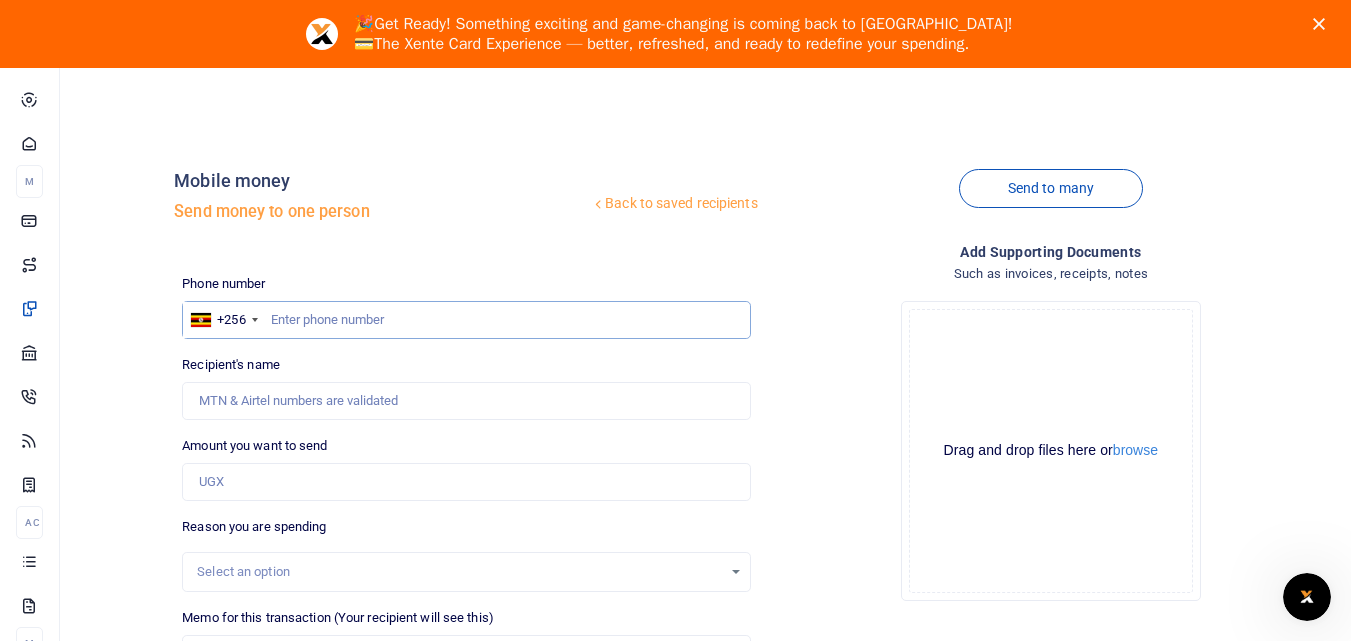 click at bounding box center (466, 320) 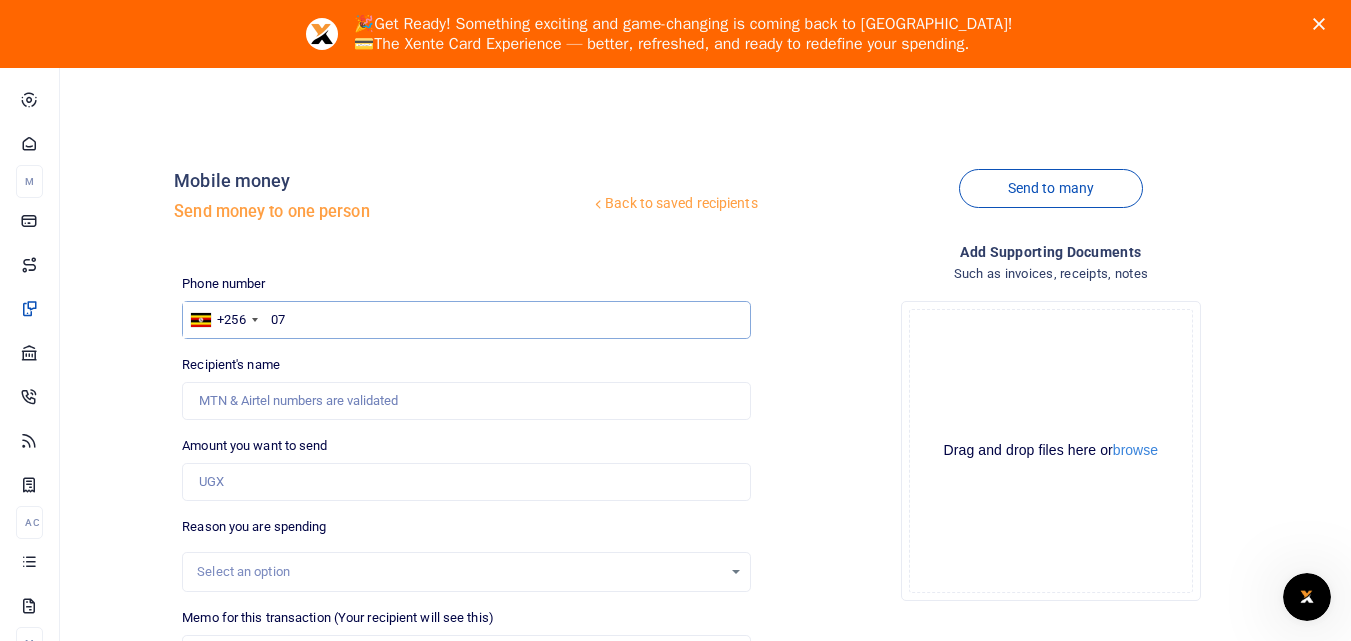 type on "0" 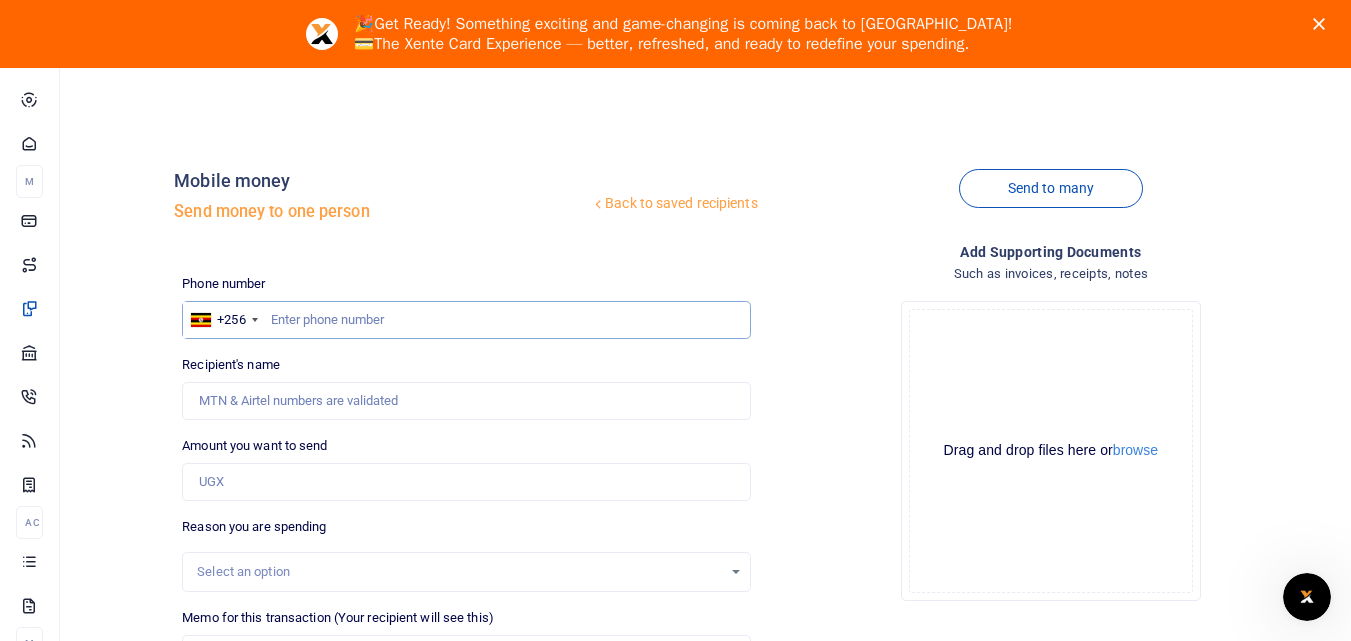 type on "1" 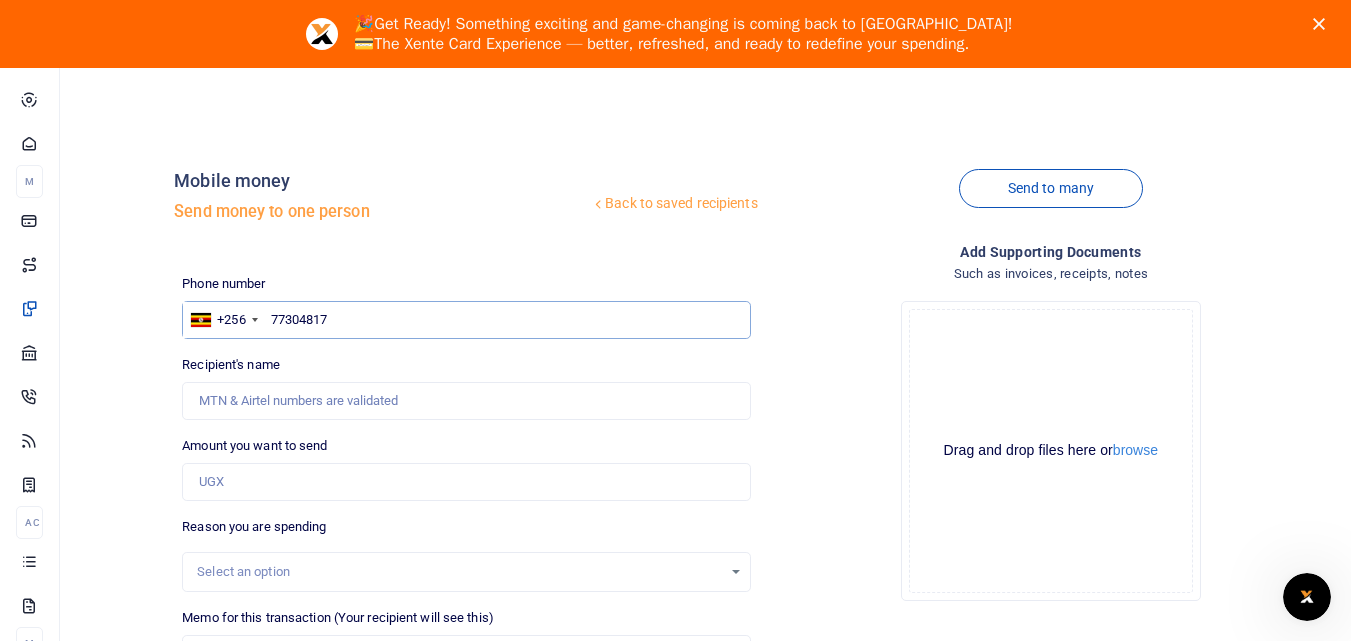 type on "773048179" 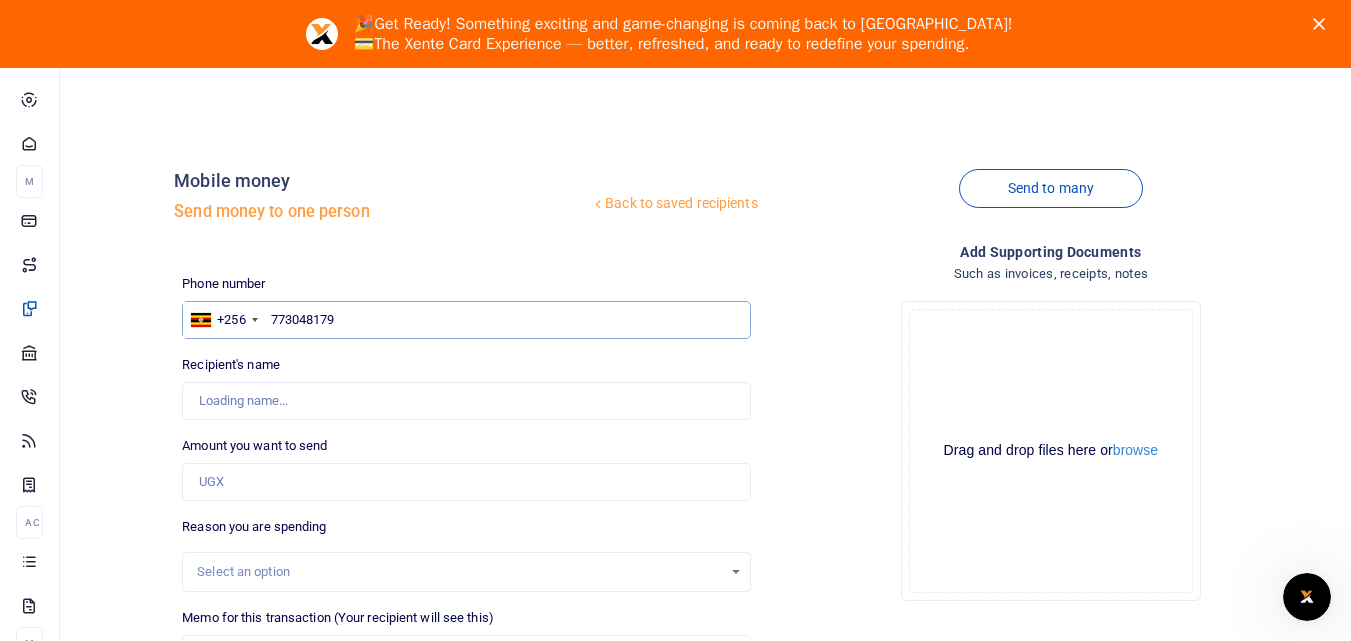 type on "Shanitah Lunkuse" 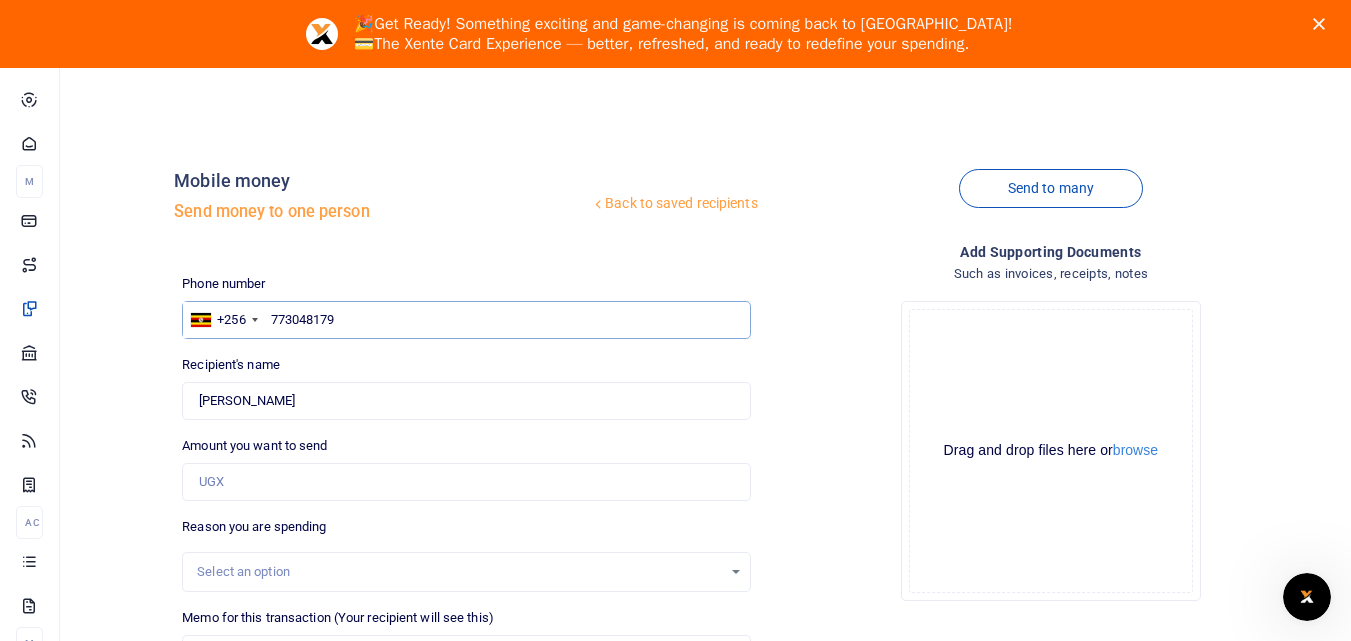 type on "773048179" 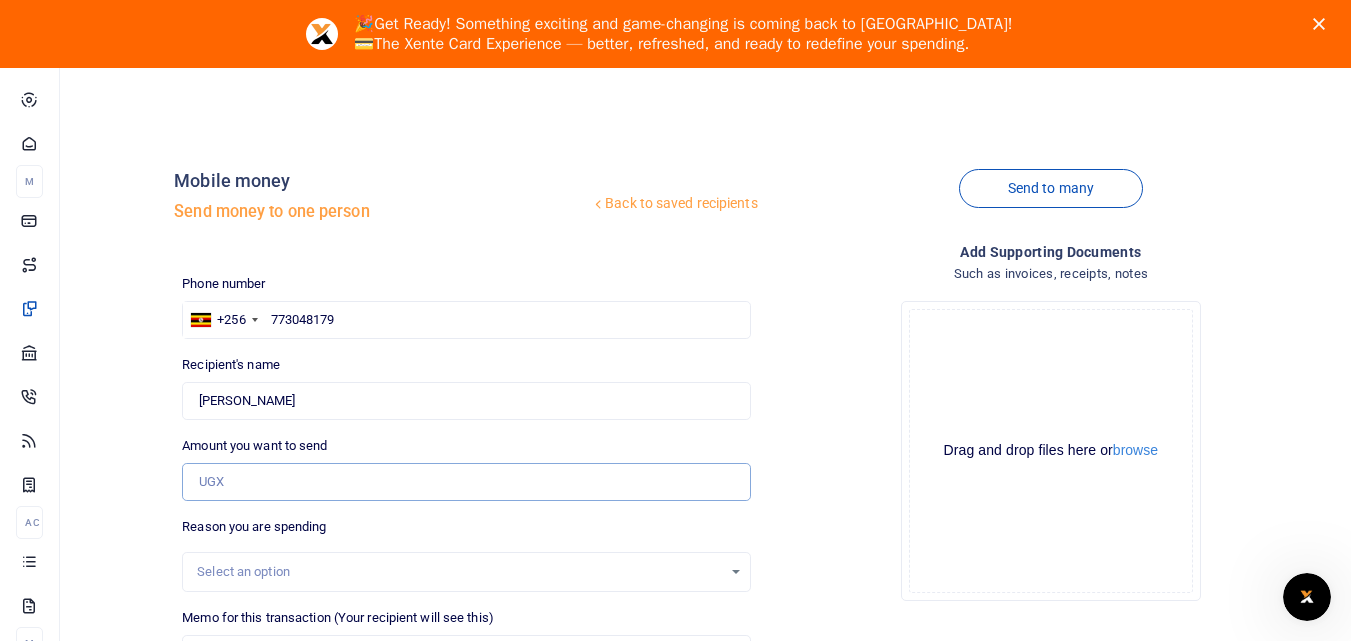 click on "Amount you want to send" at bounding box center [466, 482] 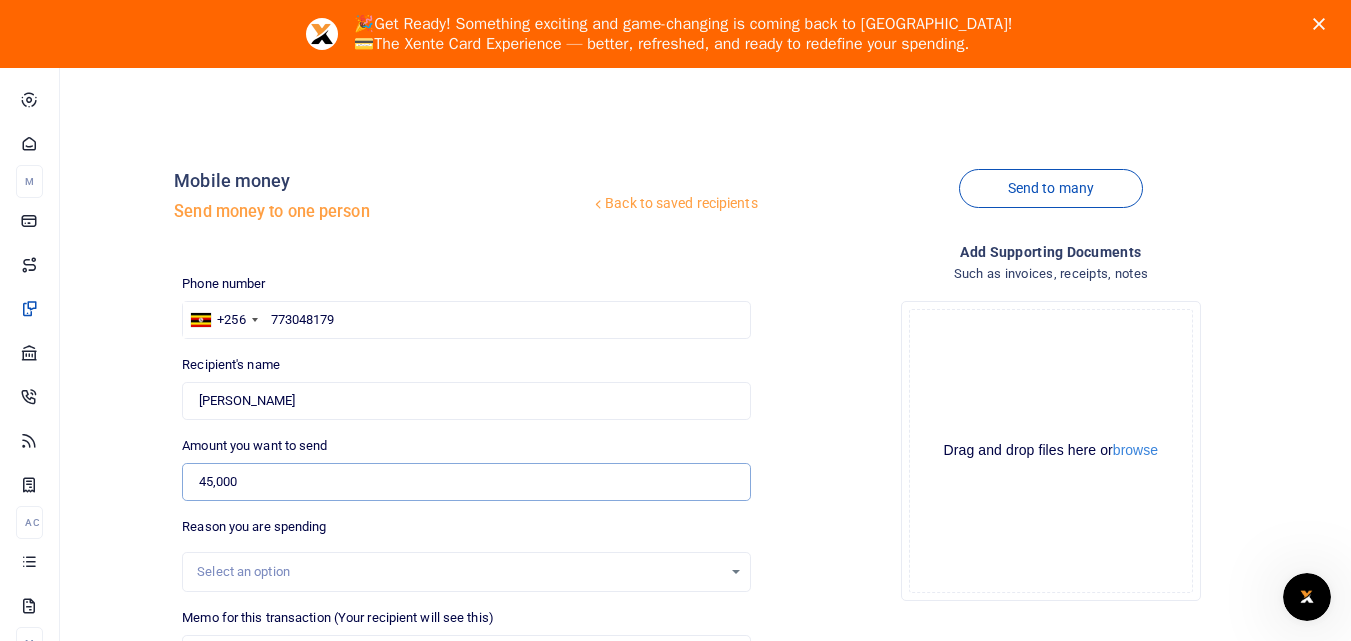 type on "45,000" 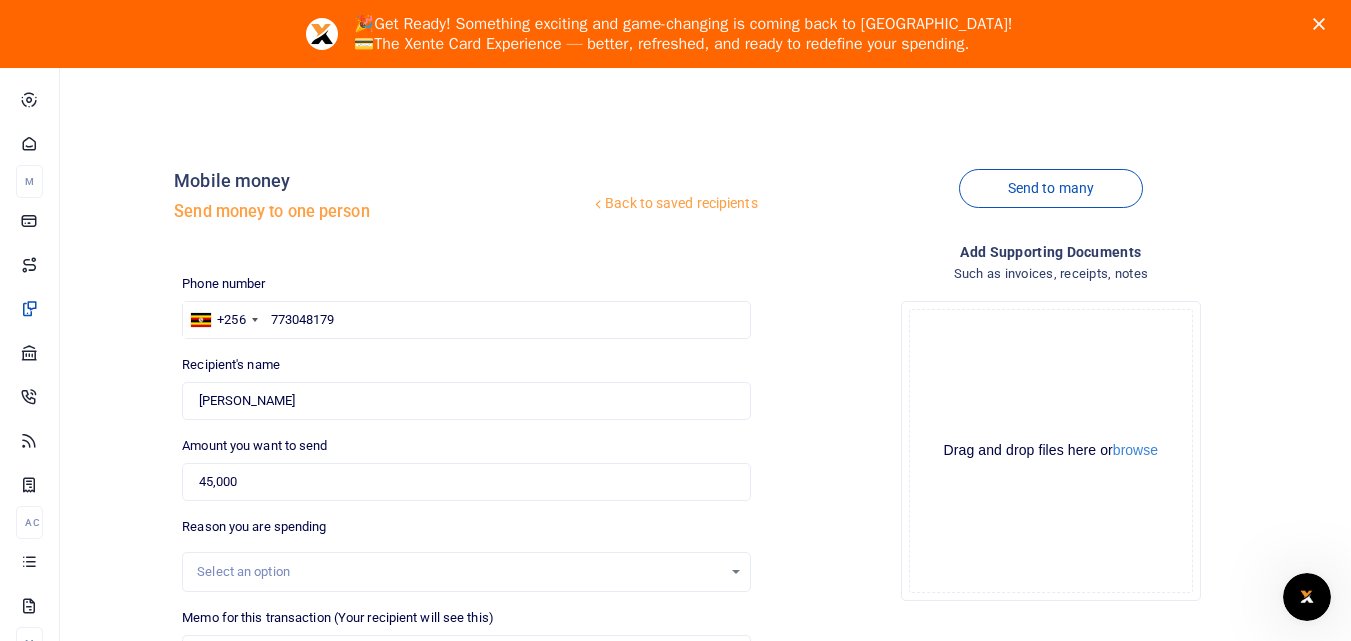 click on "Drop your files here Drag and drop files here or  browse Powered by  Uppy" at bounding box center [1051, 451] 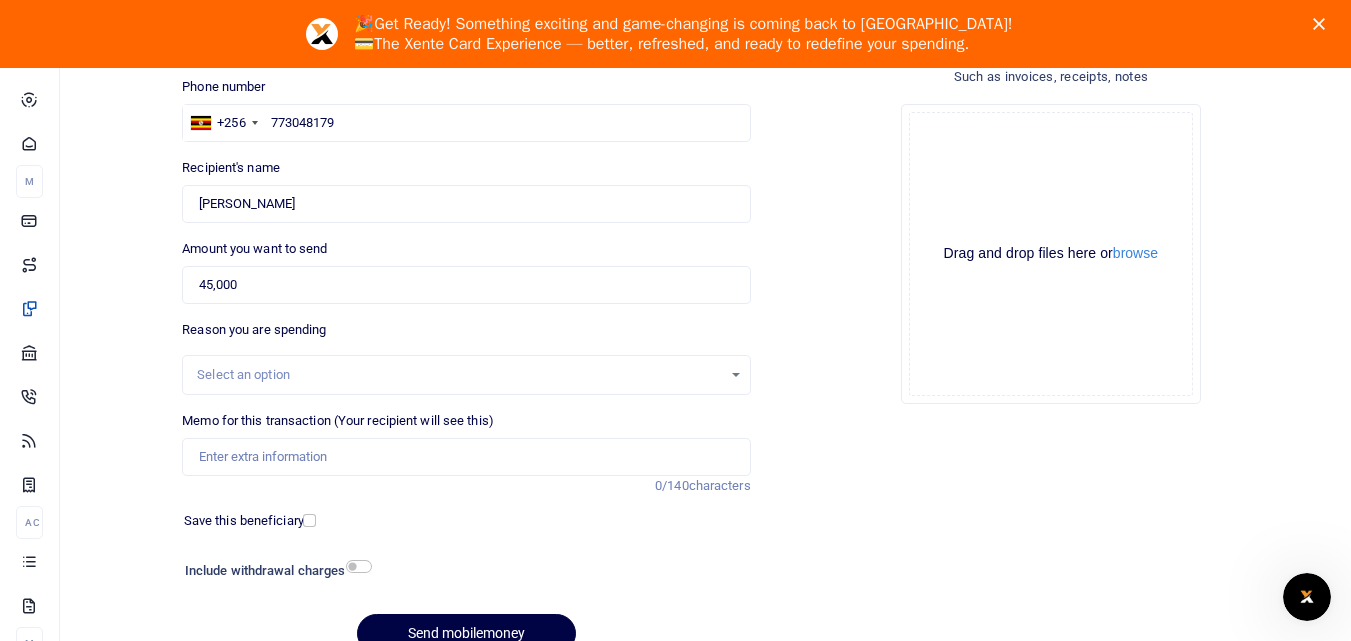 scroll, scrollTop: 200, scrollLeft: 0, axis: vertical 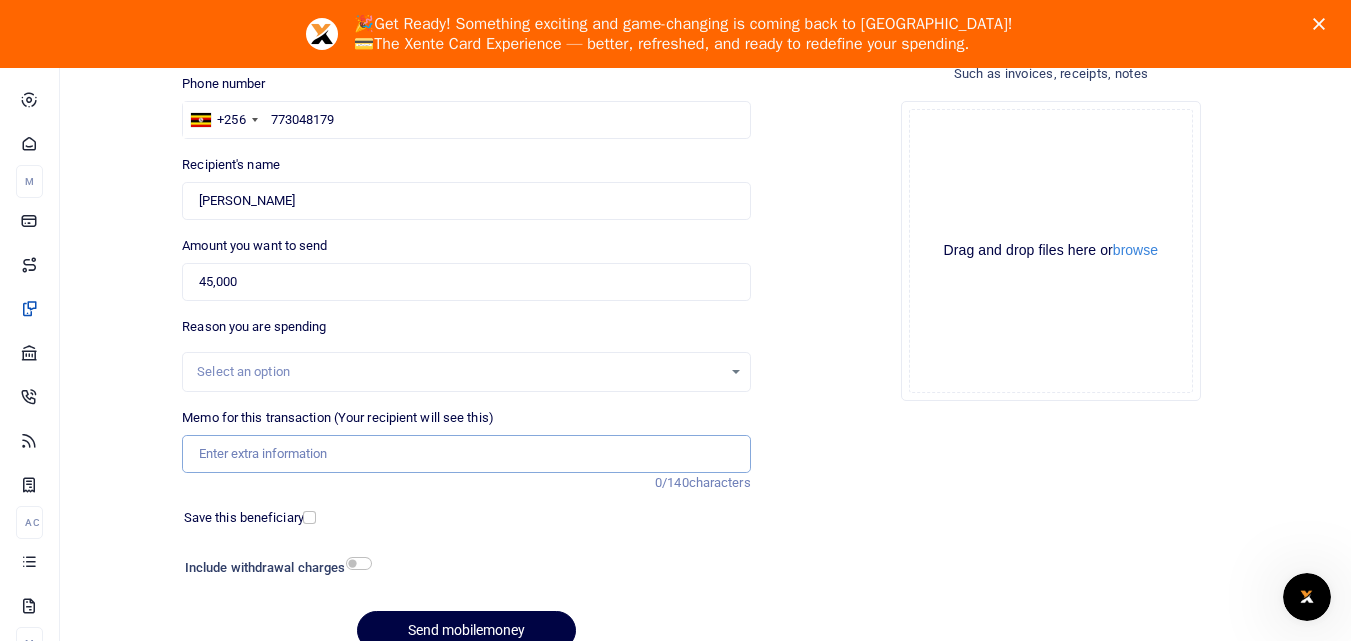 click on "Memo for this transaction (Your recipient will see this)" at bounding box center (466, 454) 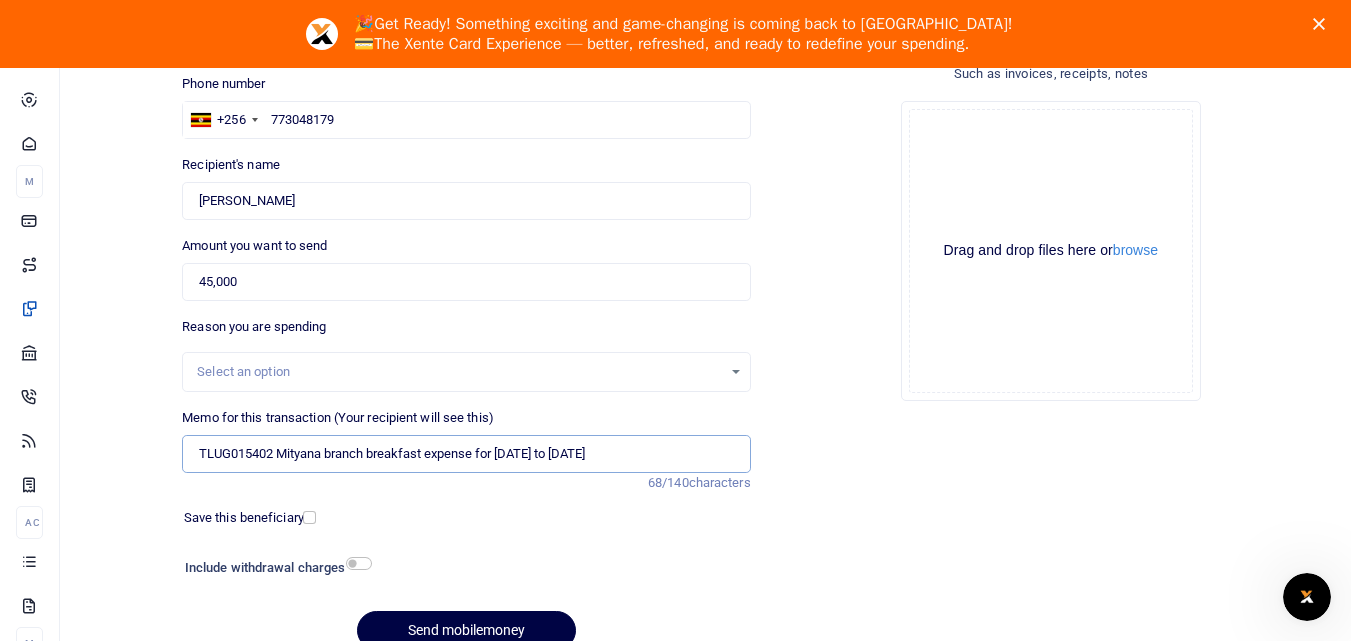 scroll, scrollTop: 293, scrollLeft: 0, axis: vertical 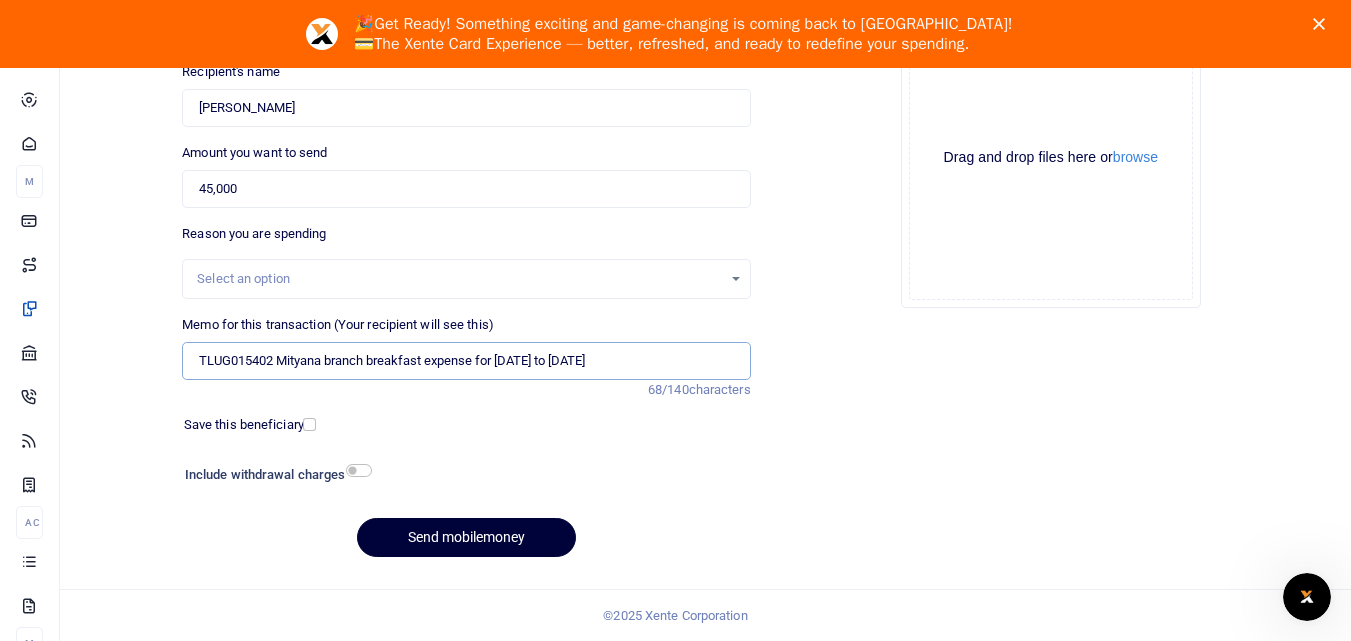 type on "TLUG015402 Mityana branch breakfast expense for 06th to 12 July 2025" 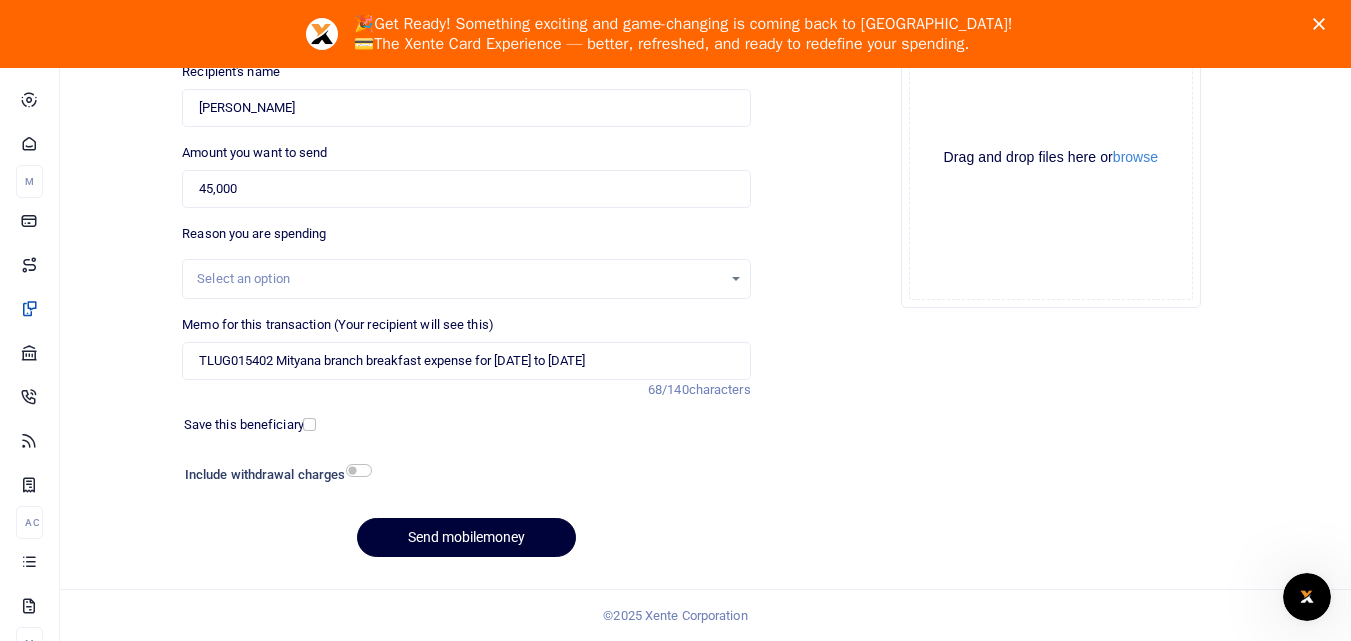 click on "Send mobilemoney" at bounding box center (466, 537) 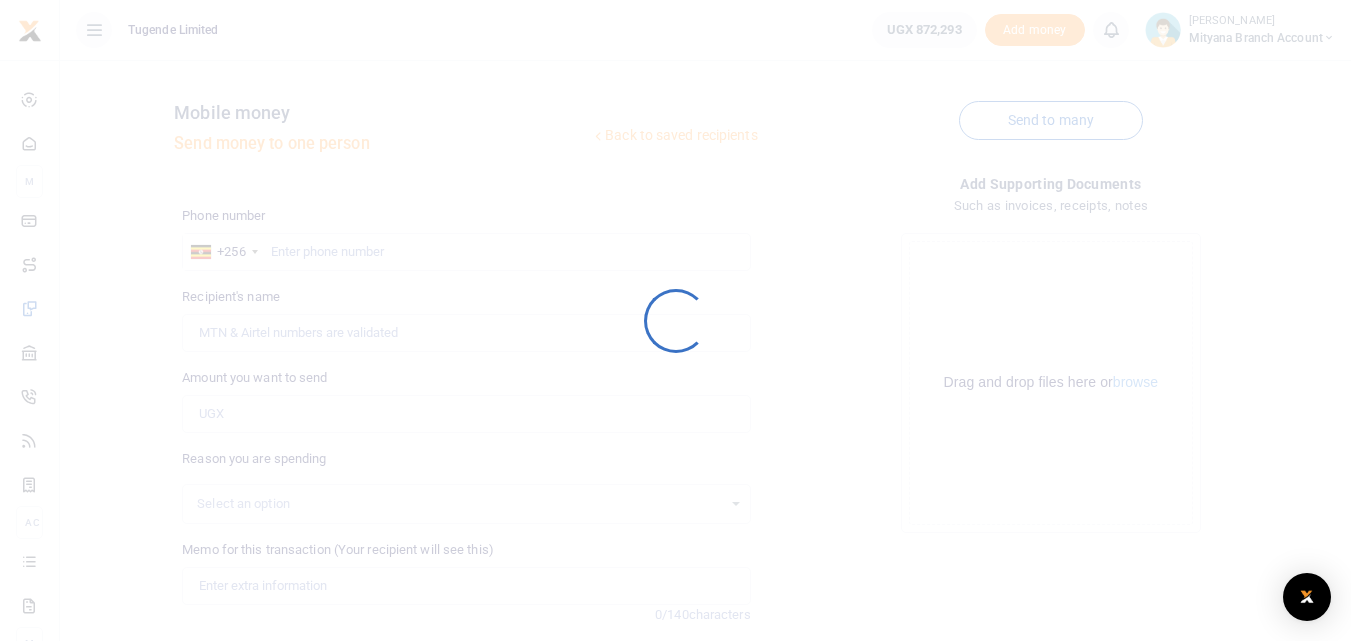 scroll, scrollTop: 225, scrollLeft: 0, axis: vertical 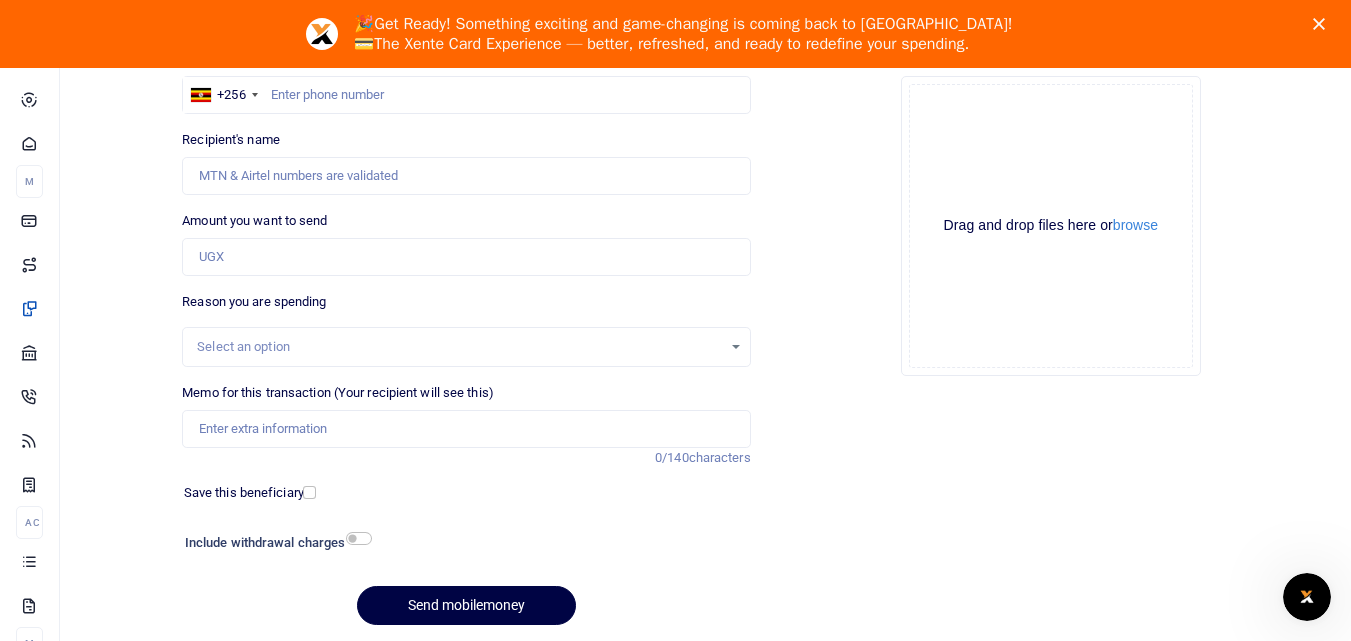 click on "Drag and drop files here or  browse Powered by  Uppy" 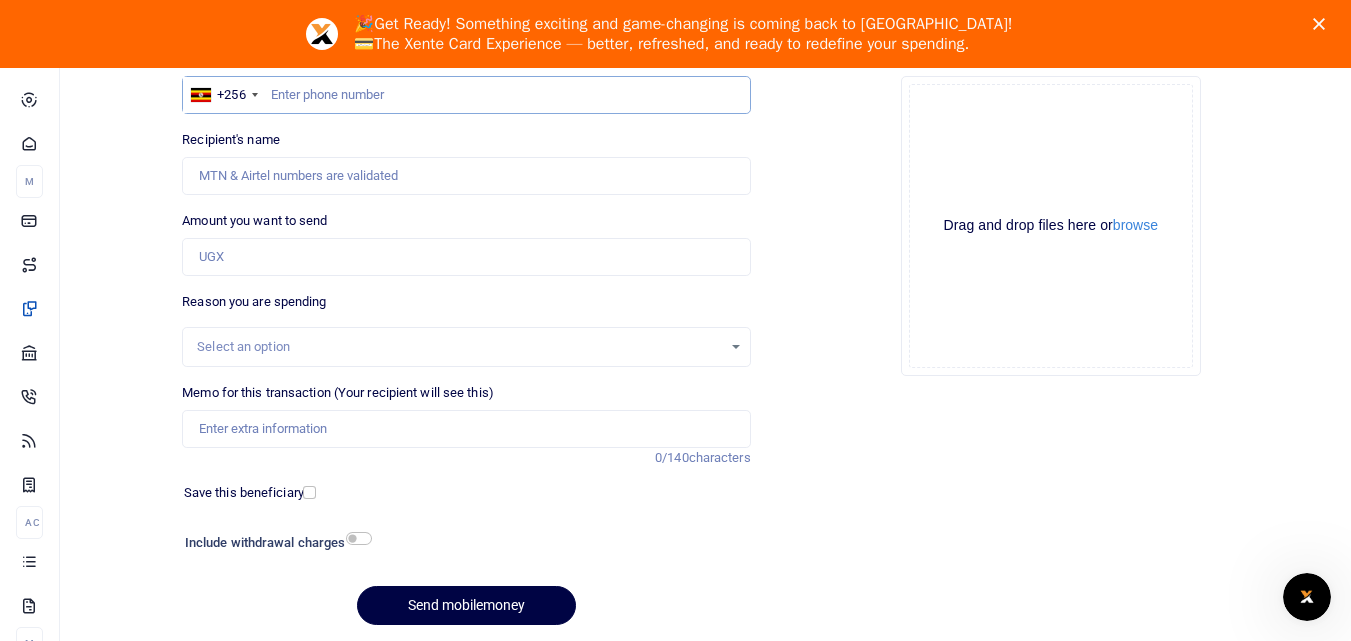 click at bounding box center (466, 95) 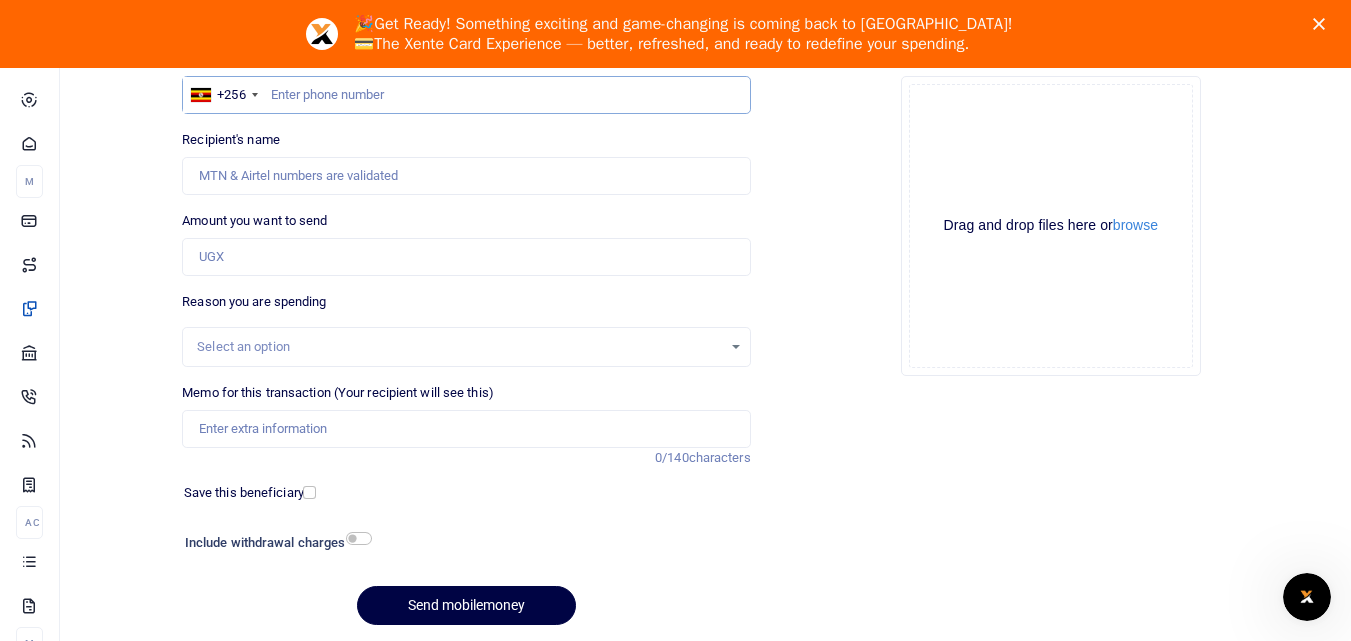 type on "0" 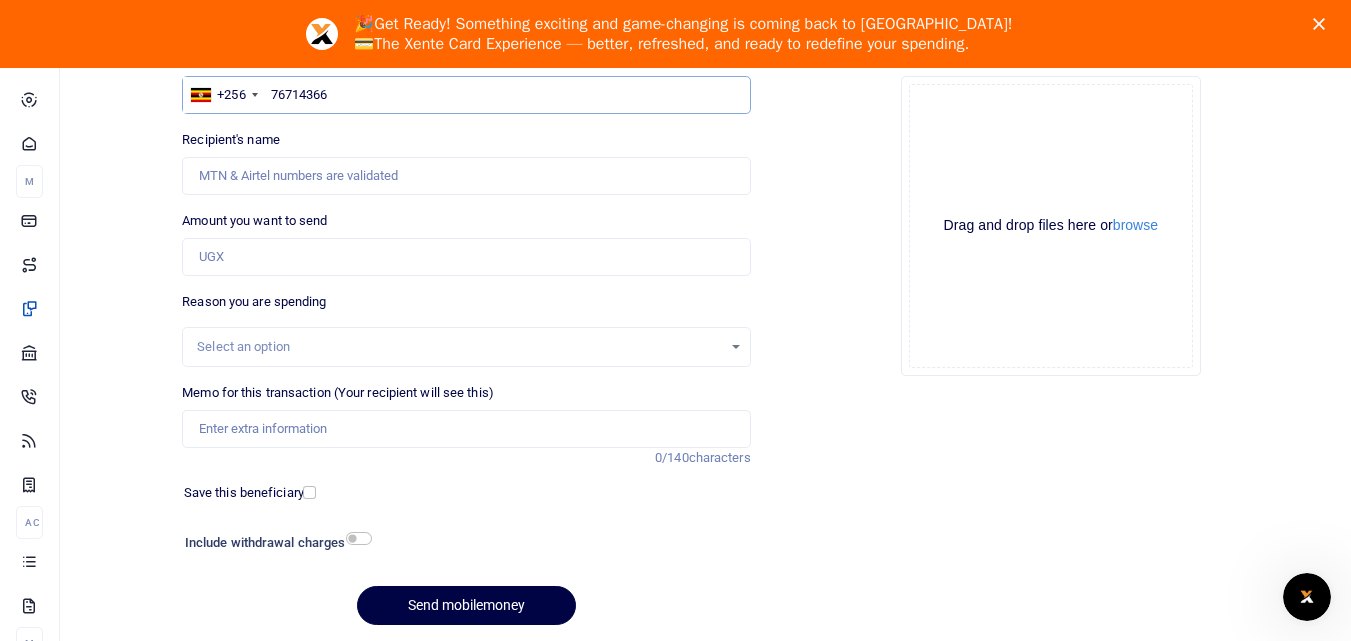 type on "767143665" 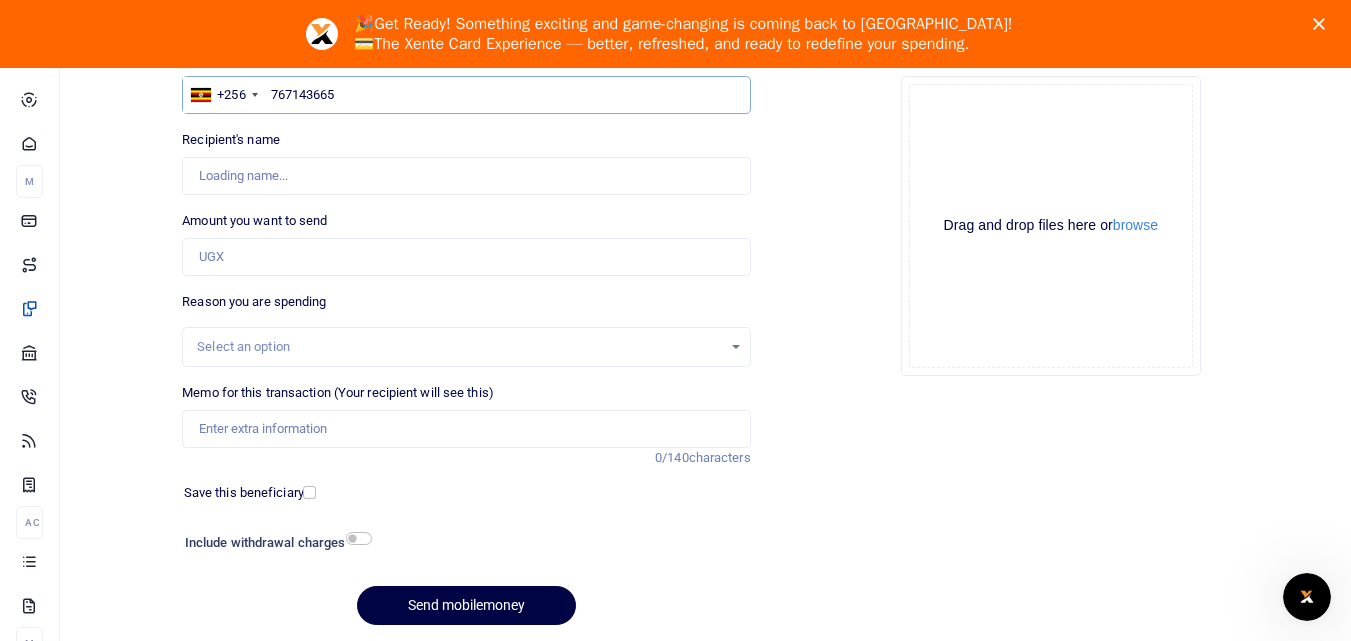 type on "[PERSON_NAME]" 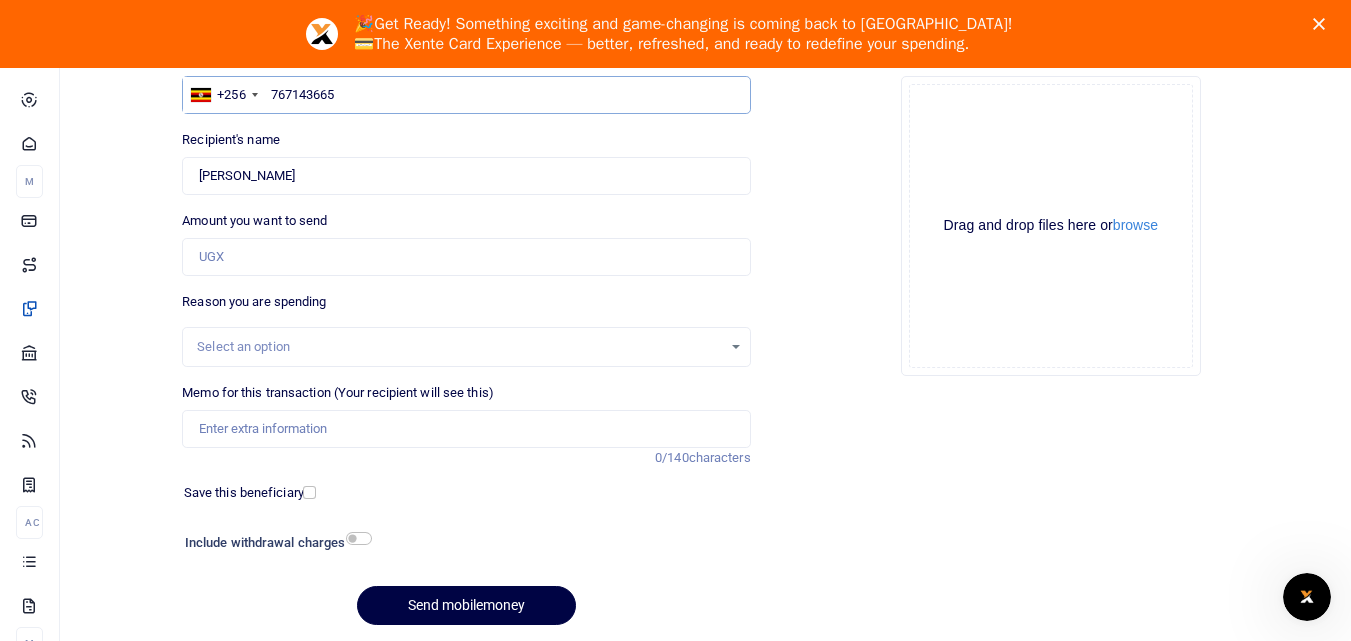 type on "767143665" 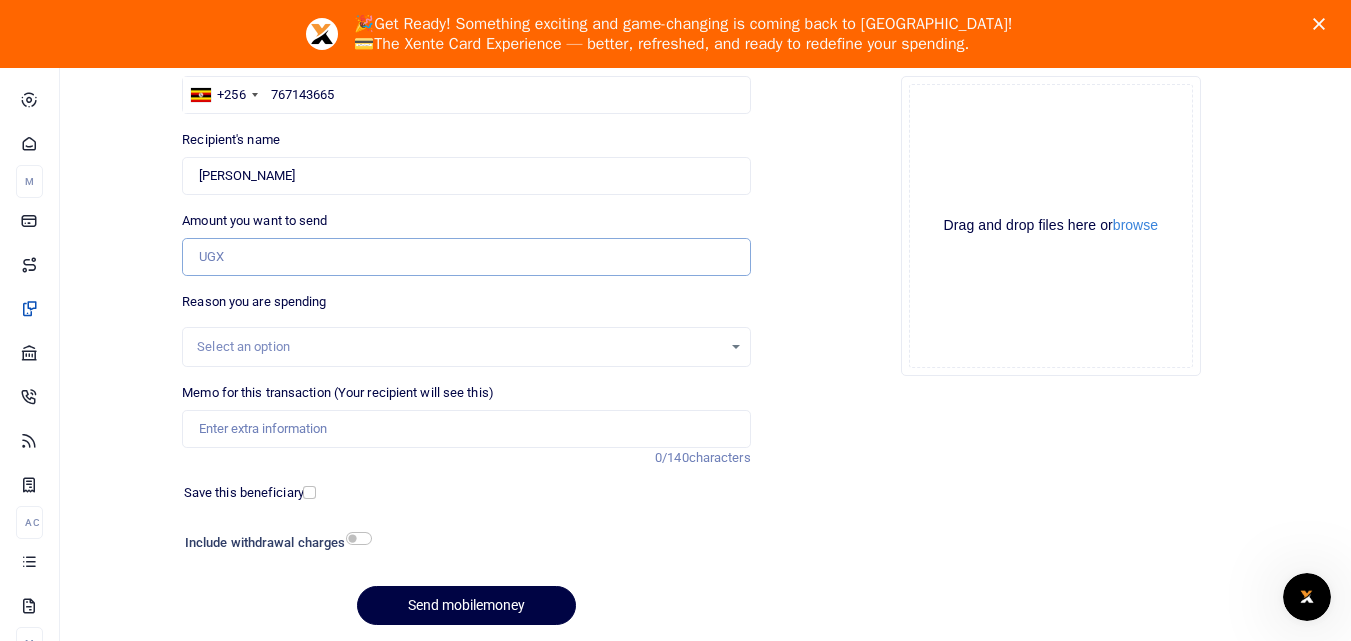 click on "Amount you want to send" at bounding box center [466, 257] 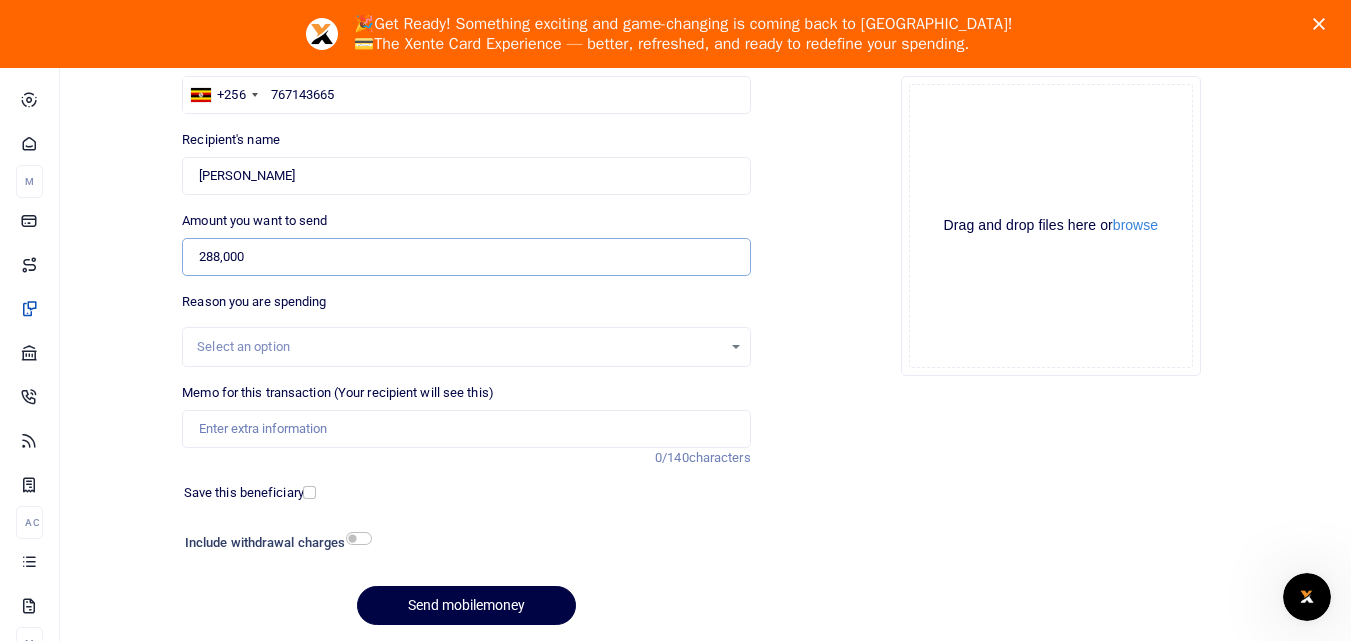 type on "288,000" 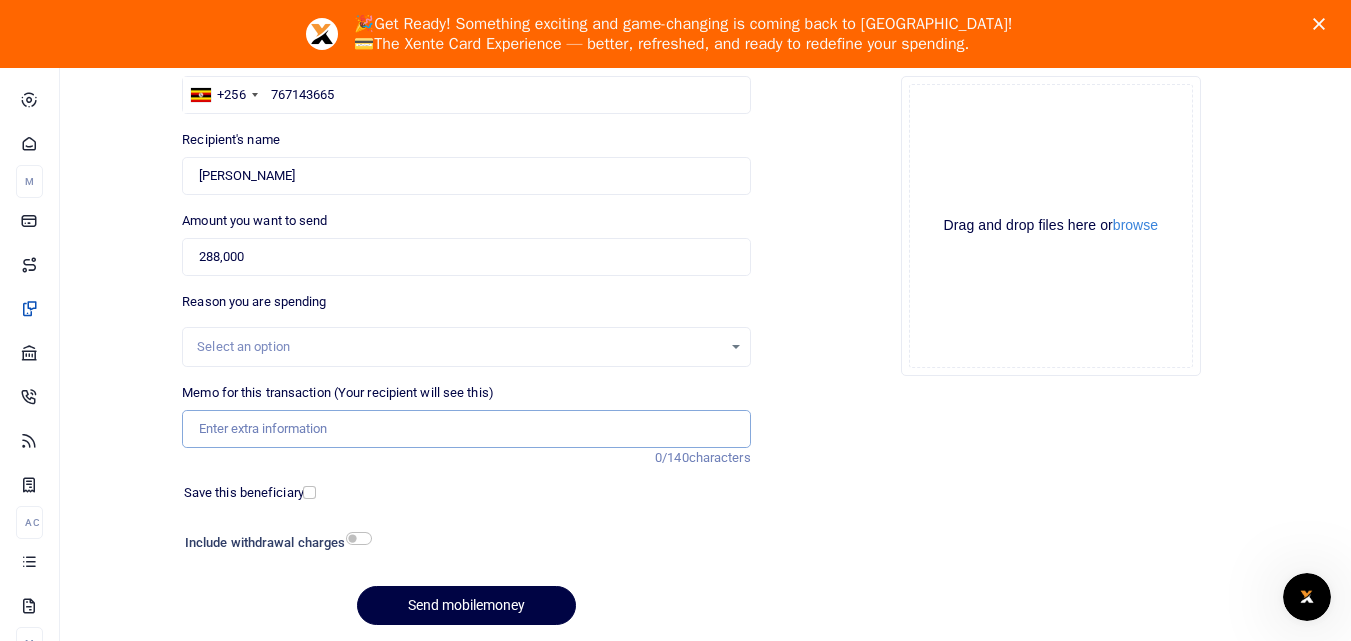 click on "Memo for this transaction (Your recipient will see this)" at bounding box center [466, 429] 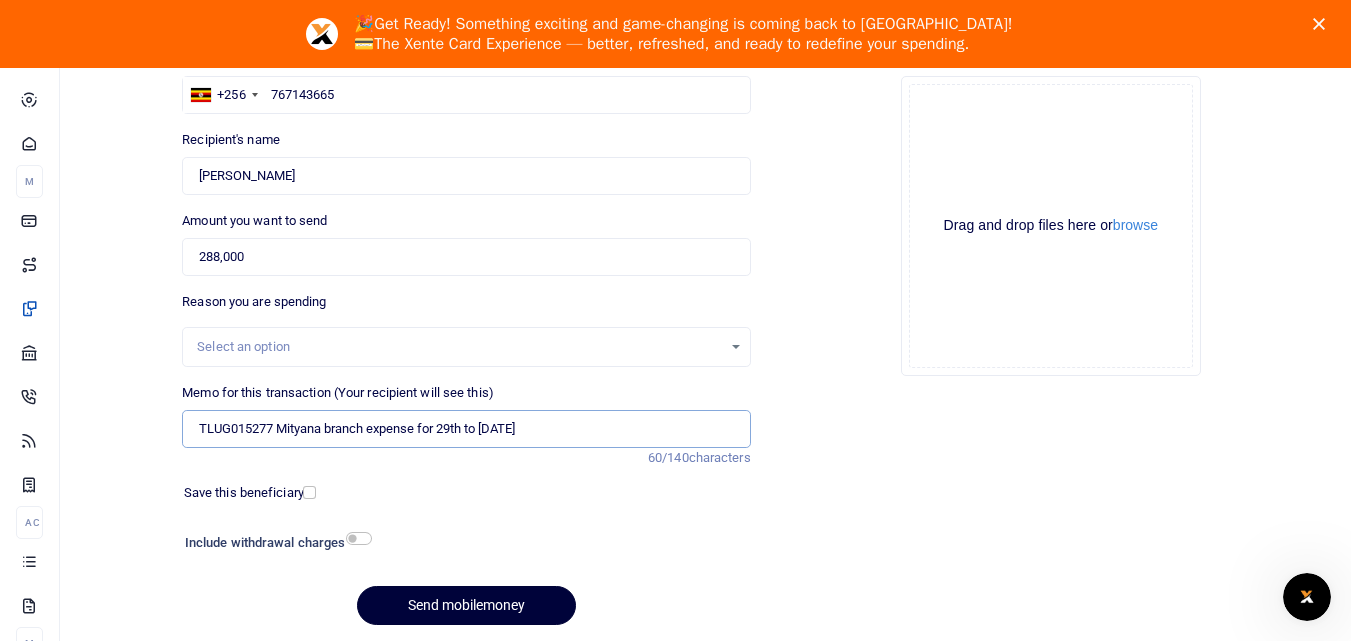type on "TLUG015277 Mityana branch expense for 29th to 25th July 2025" 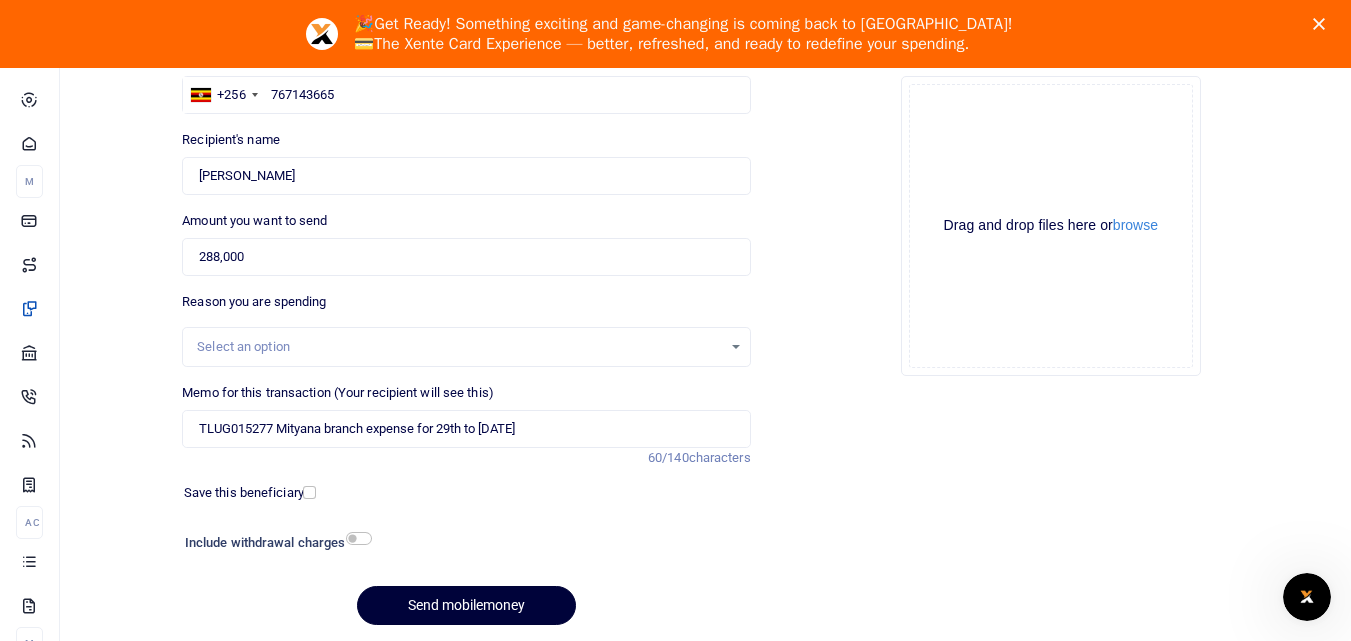 click on "Send mobilemoney" at bounding box center (466, 605) 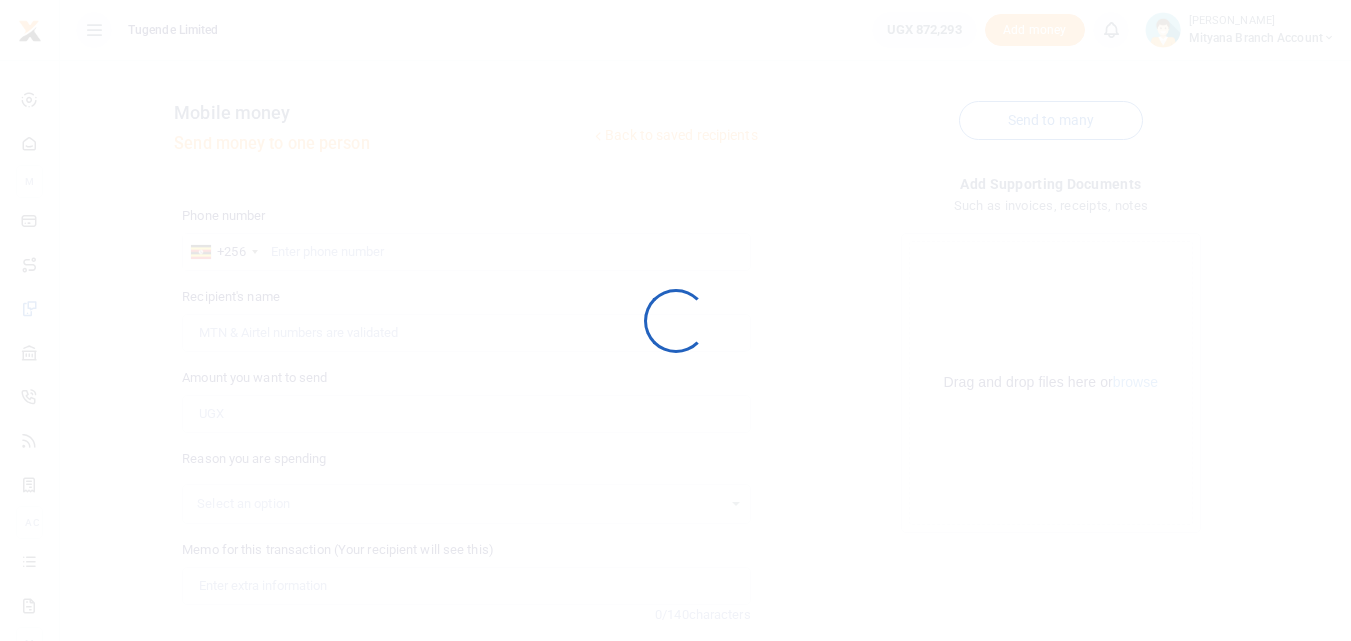 scroll, scrollTop: 157, scrollLeft: 0, axis: vertical 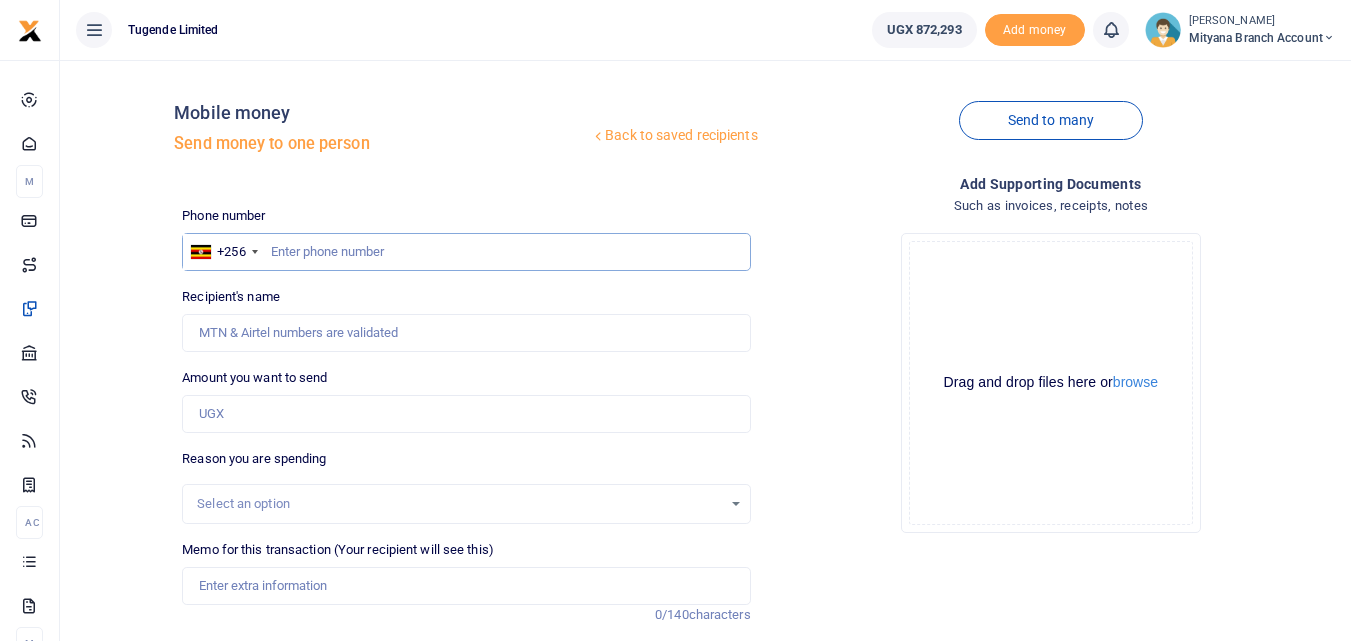 click at bounding box center [466, 252] 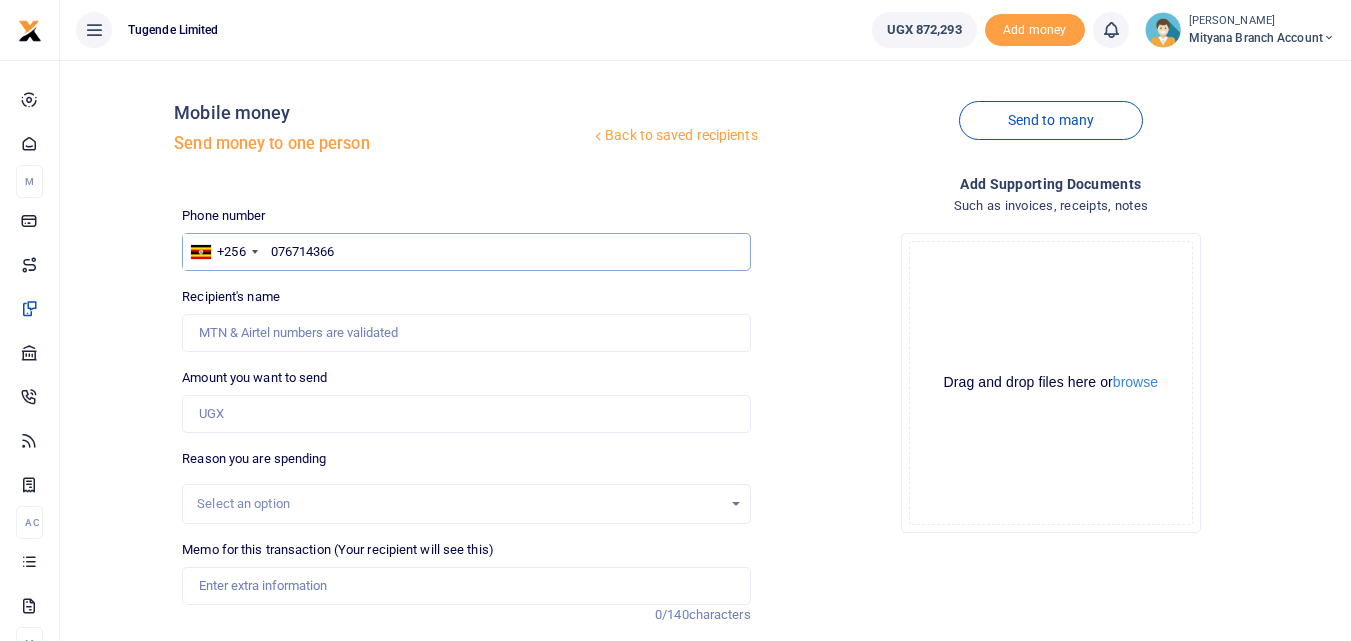 type on "0767143665" 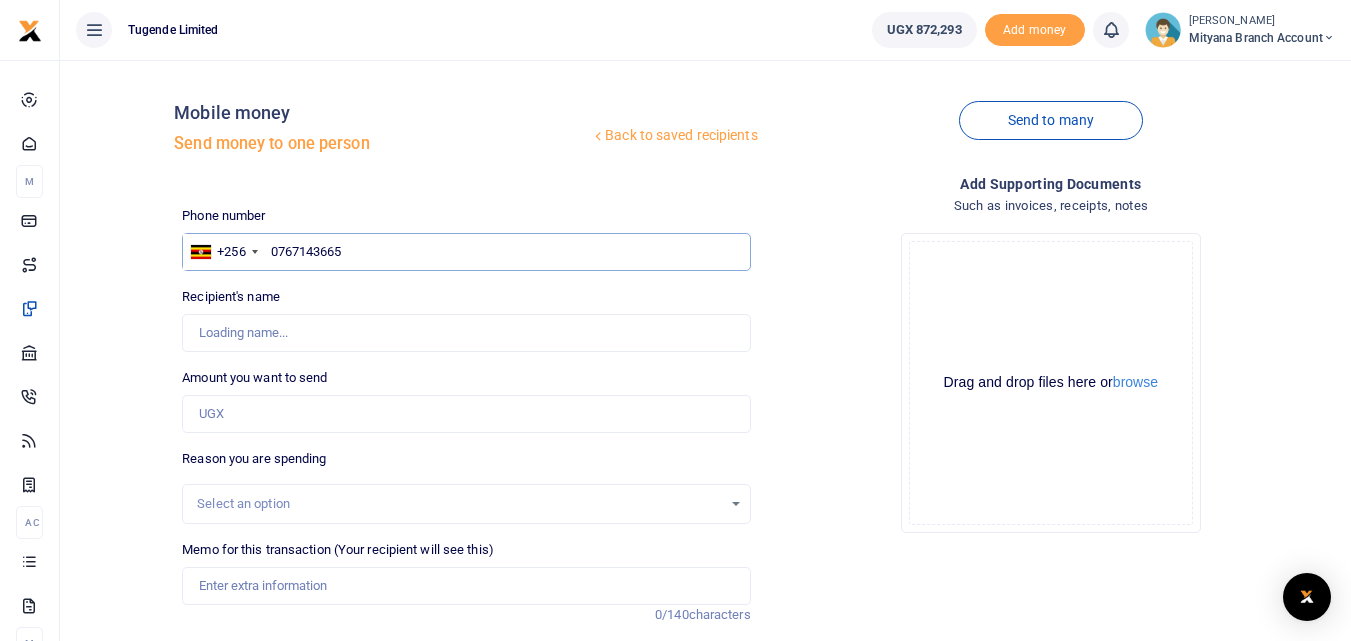 type on "[PERSON_NAME]" 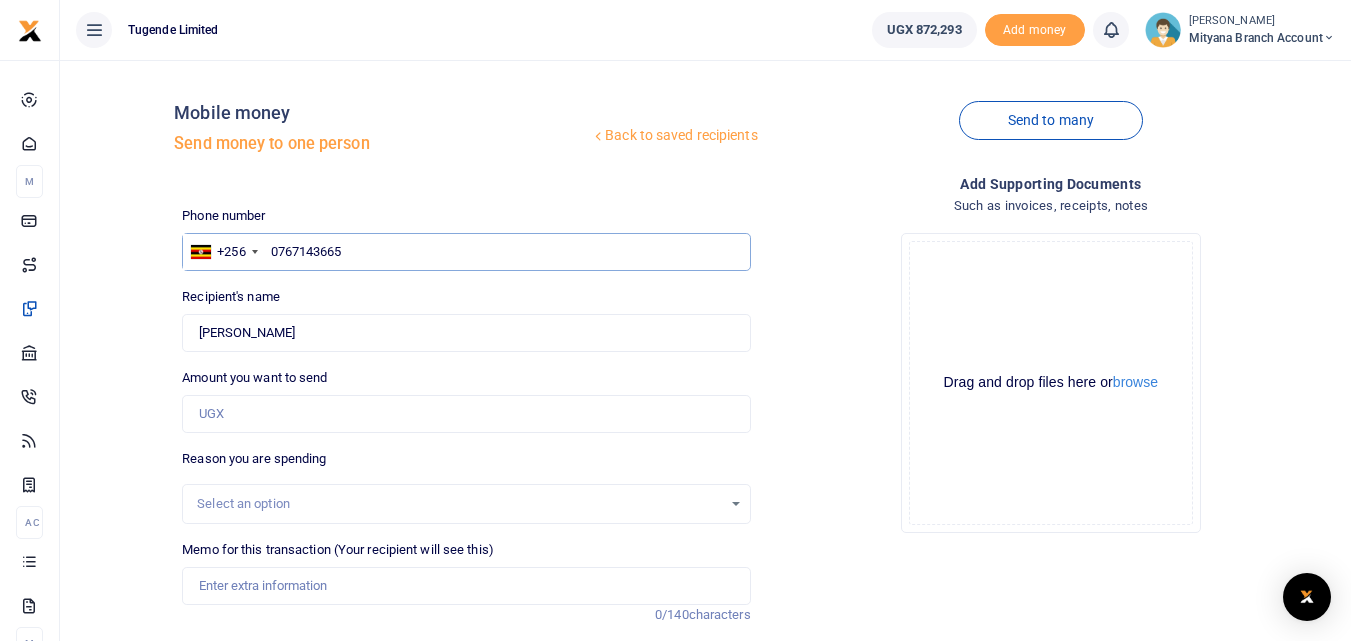 type on "0767143665" 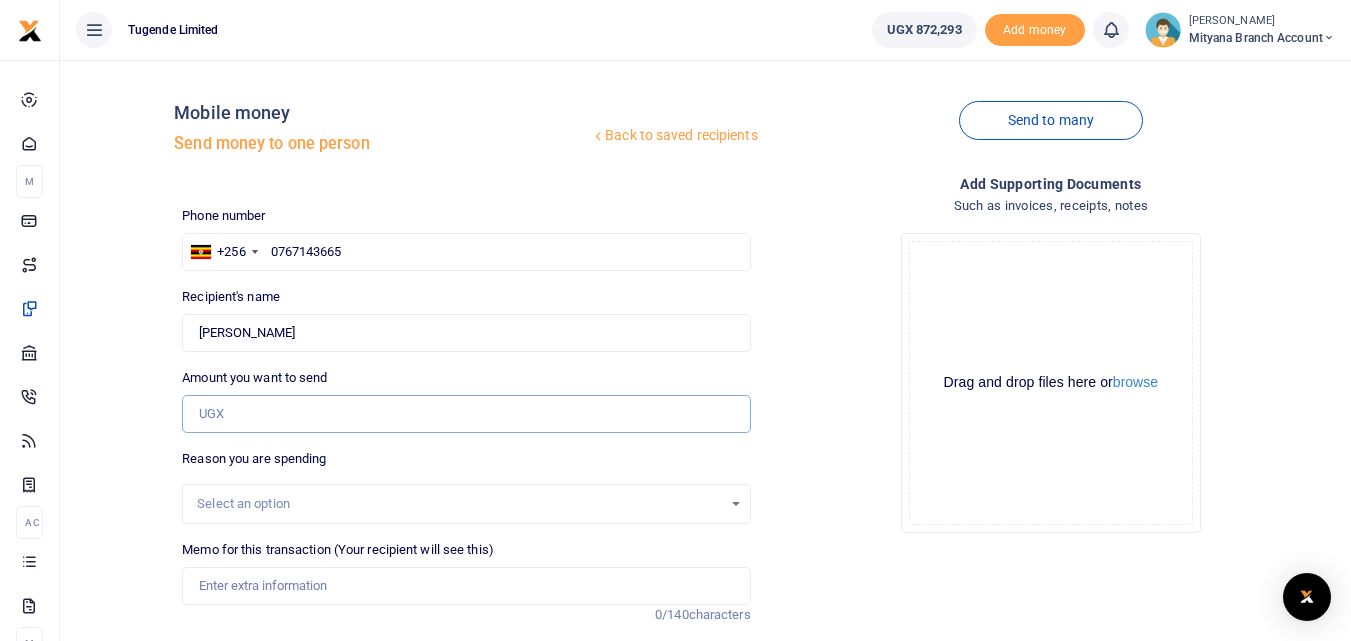 click on "Amount you want to send" at bounding box center (466, 414) 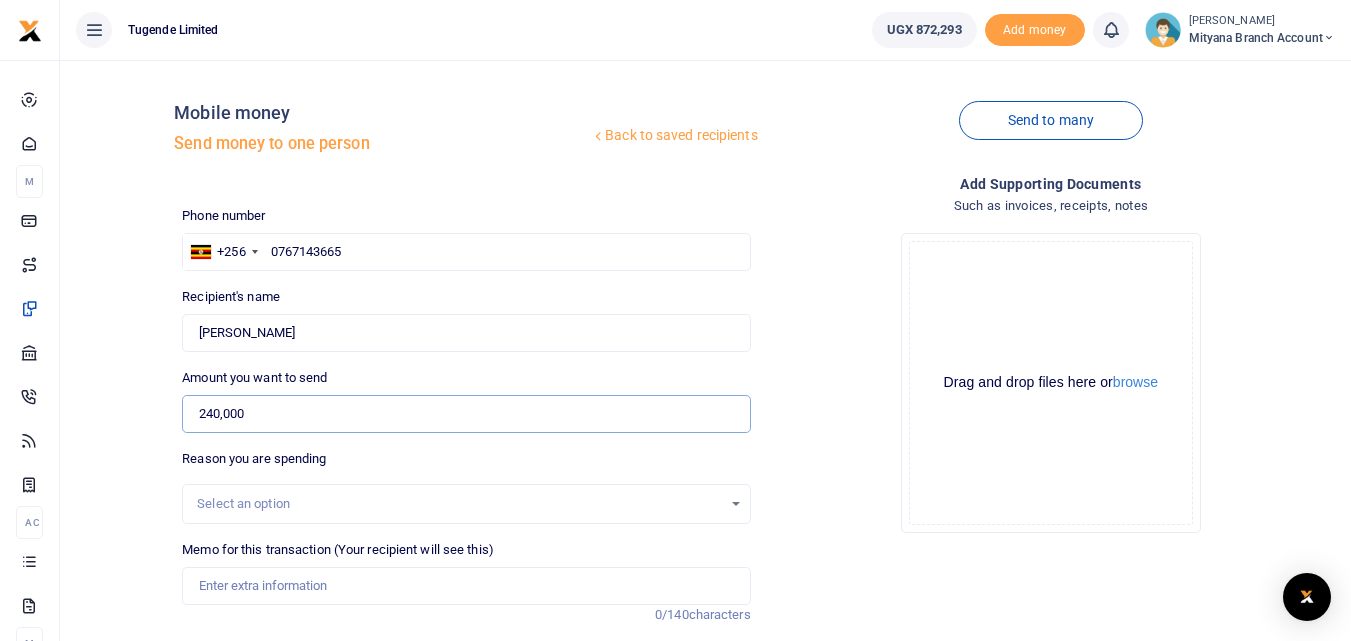 type on "240,000" 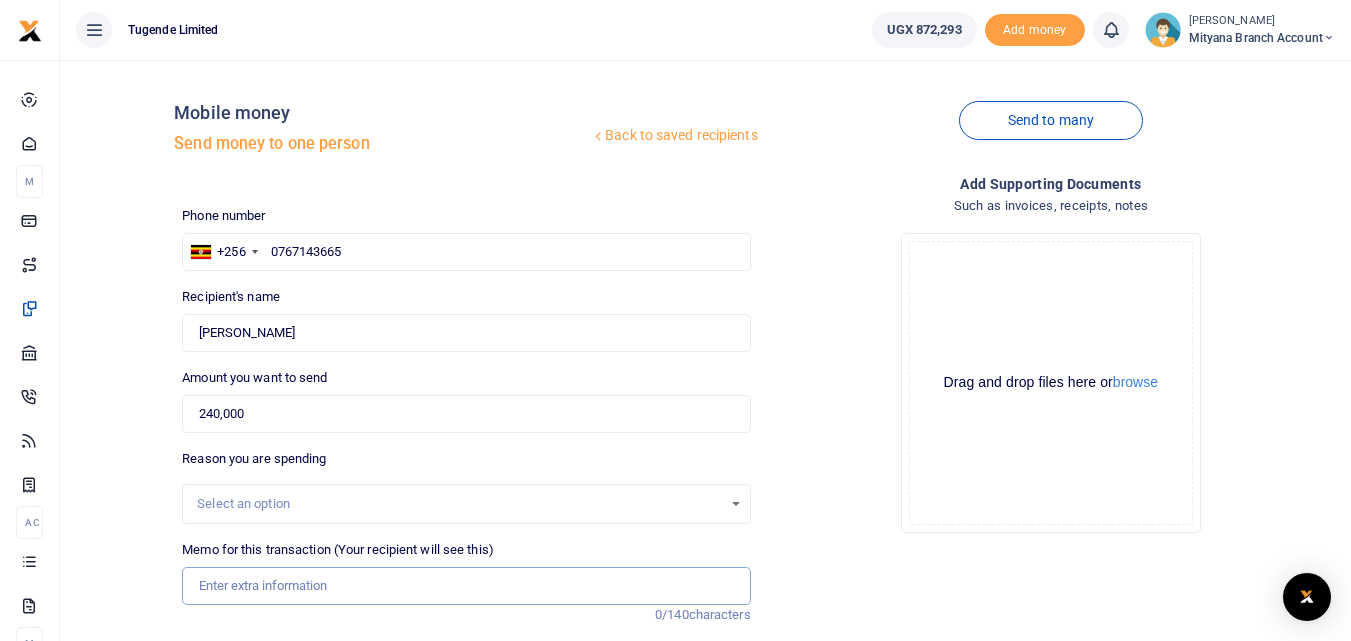 click on "Memo for this transaction (Your recipient will see this)" at bounding box center (466, 586) 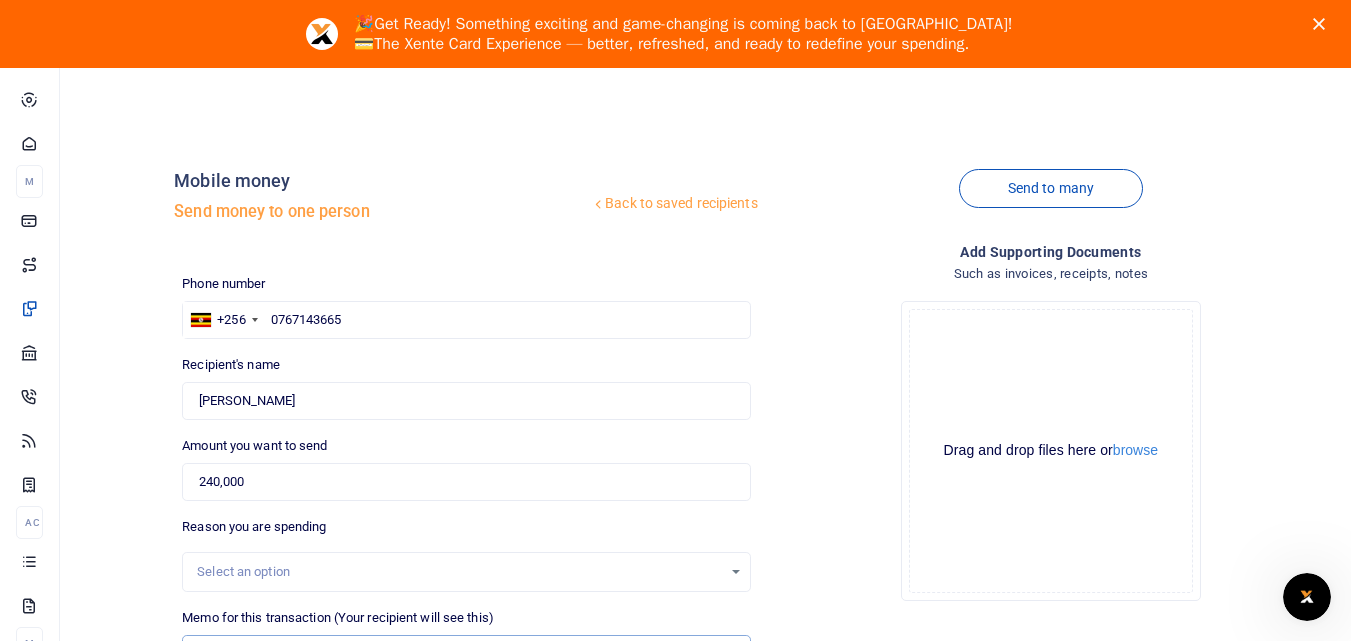 scroll, scrollTop: 0, scrollLeft: 0, axis: both 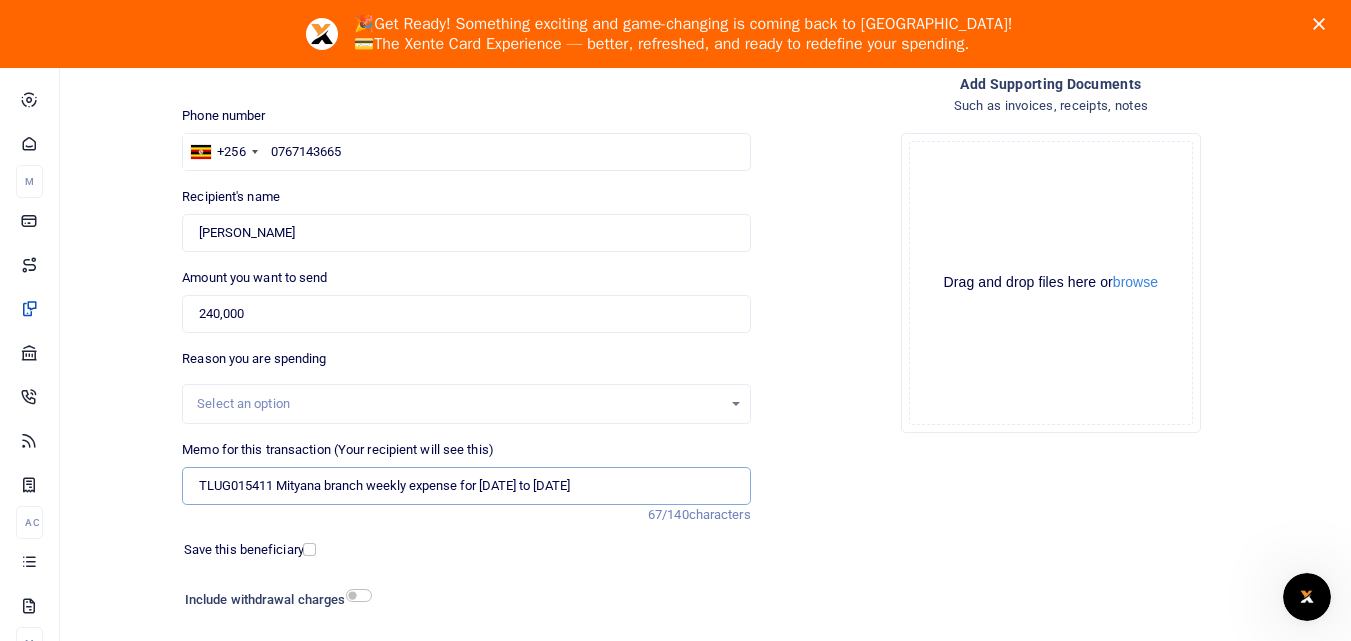 type on "TLUG015411 Mityana branch weekly expense for [DATE] to [DATE]" 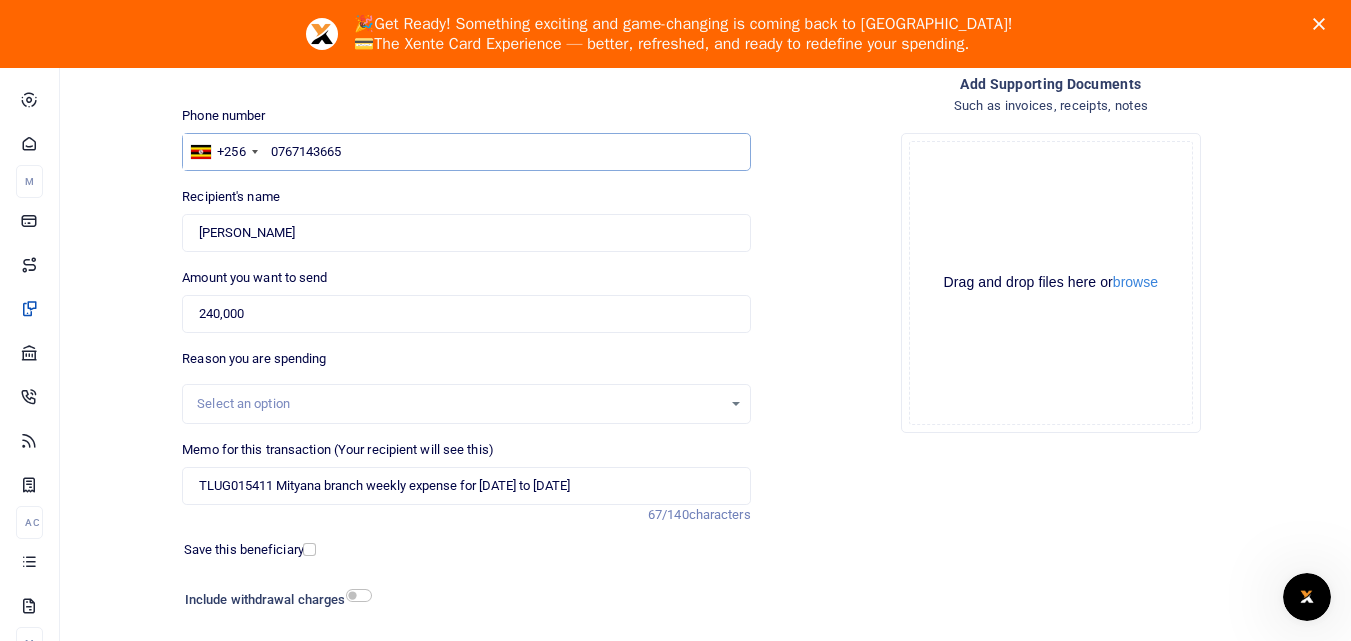 click on "0767143665" at bounding box center [466, 152] 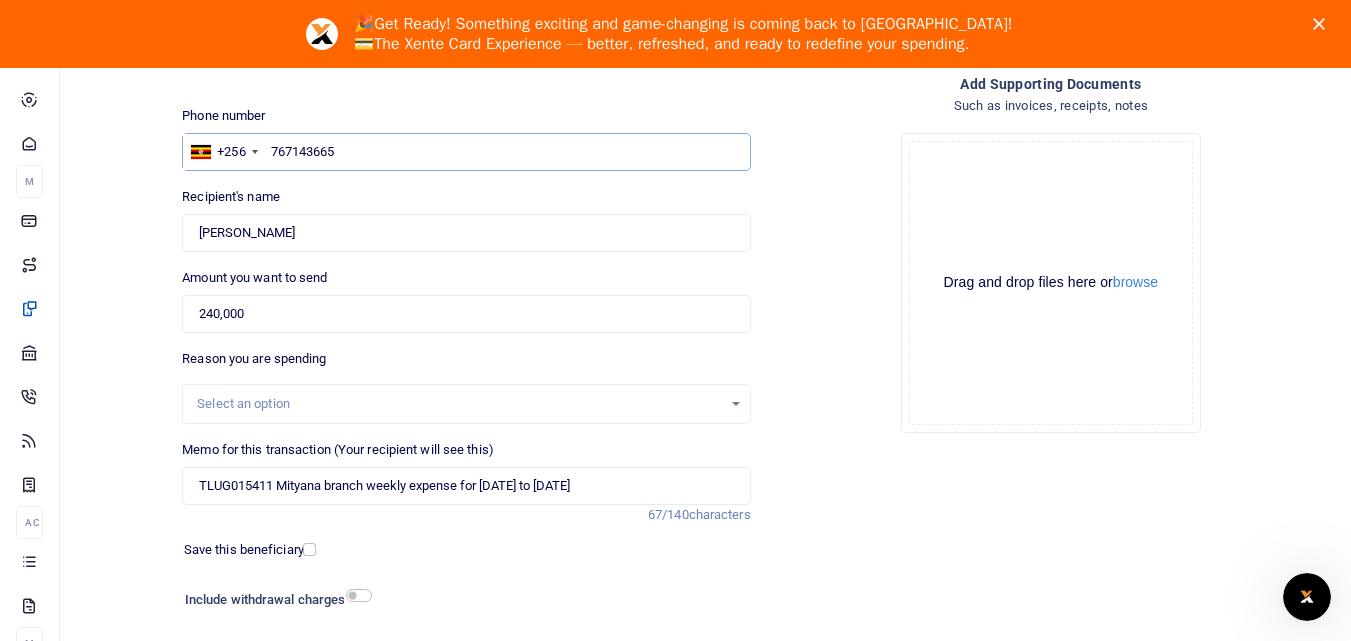 type on "767143665" 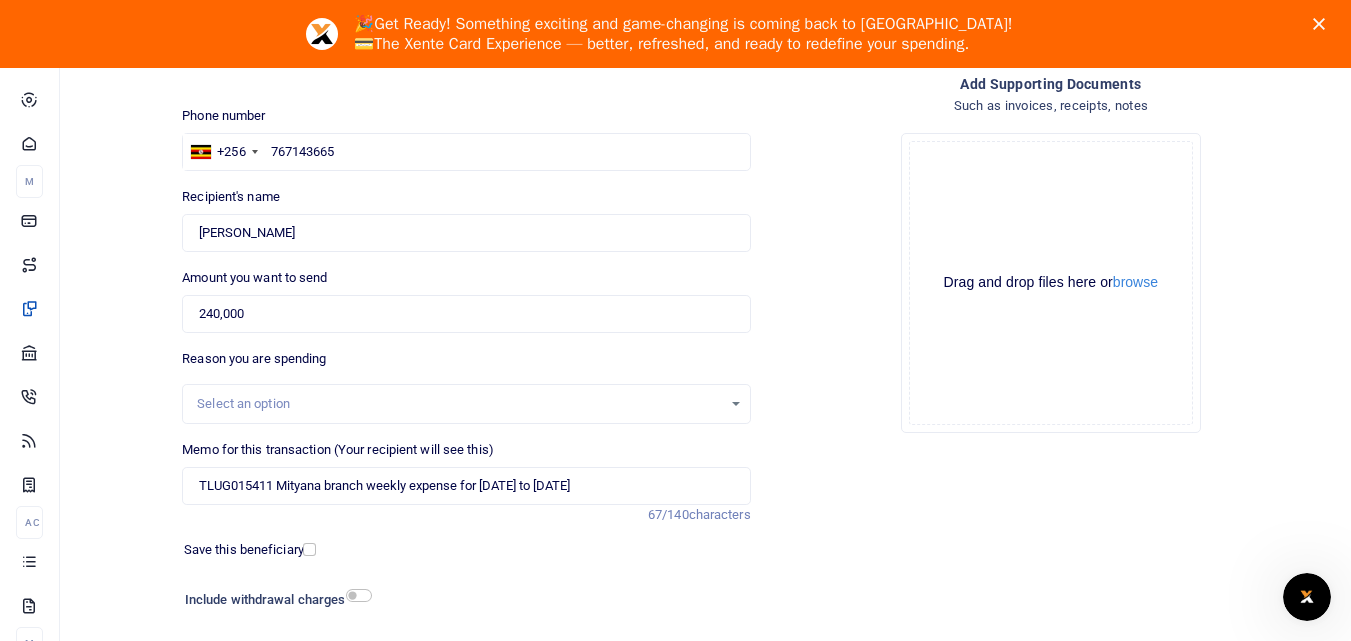 click on "Drop your files here Drag and drop files here or  browse Powered by  Uppy" at bounding box center [1051, 283] 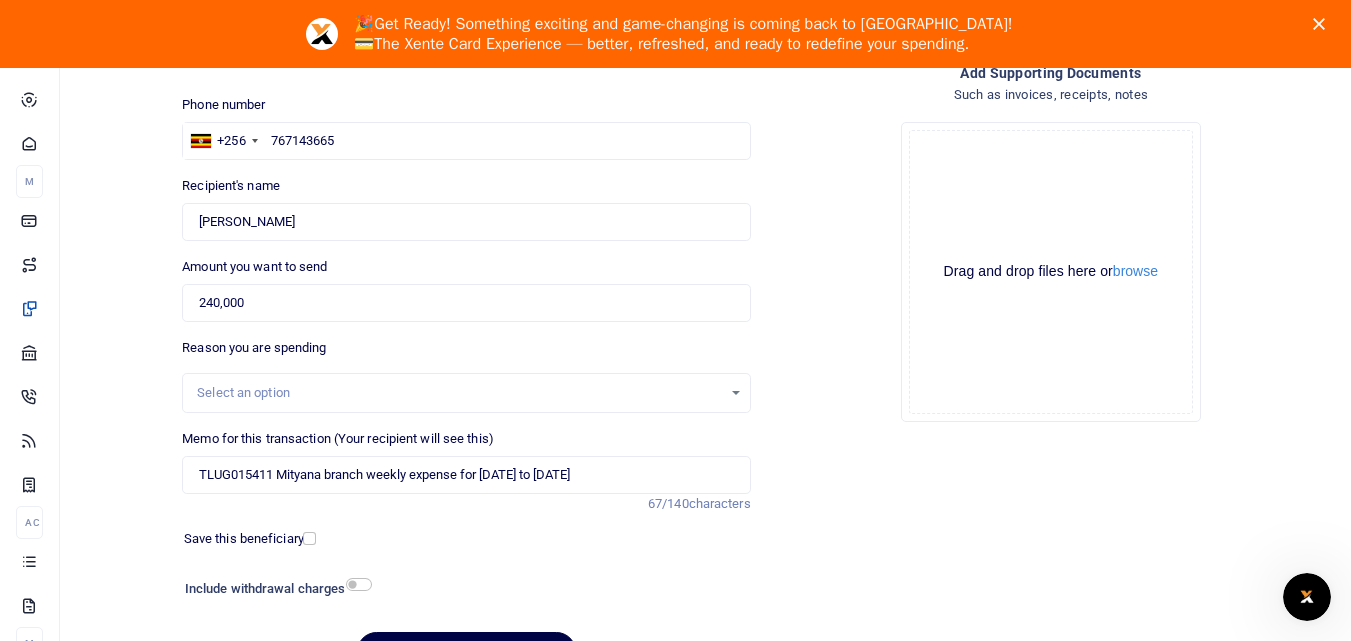 scroll, scrollTop: 184, scrollLeft: 0, axis: vertical 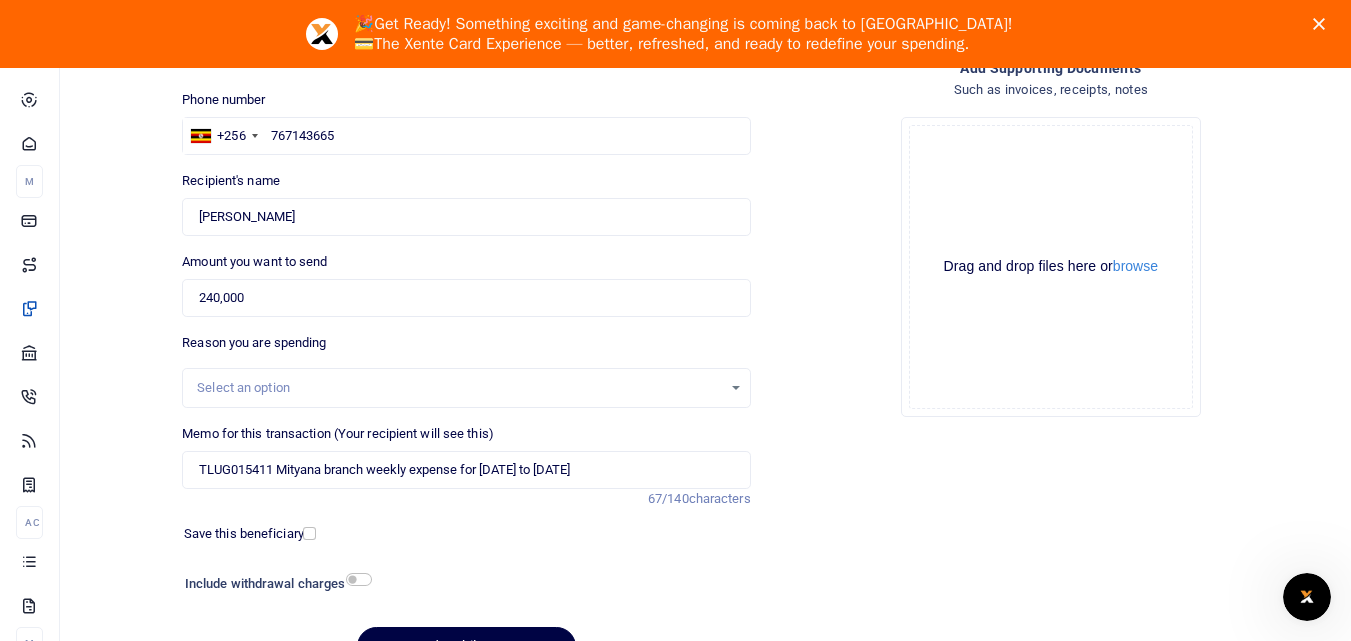 click at bounding box center [676, 629] 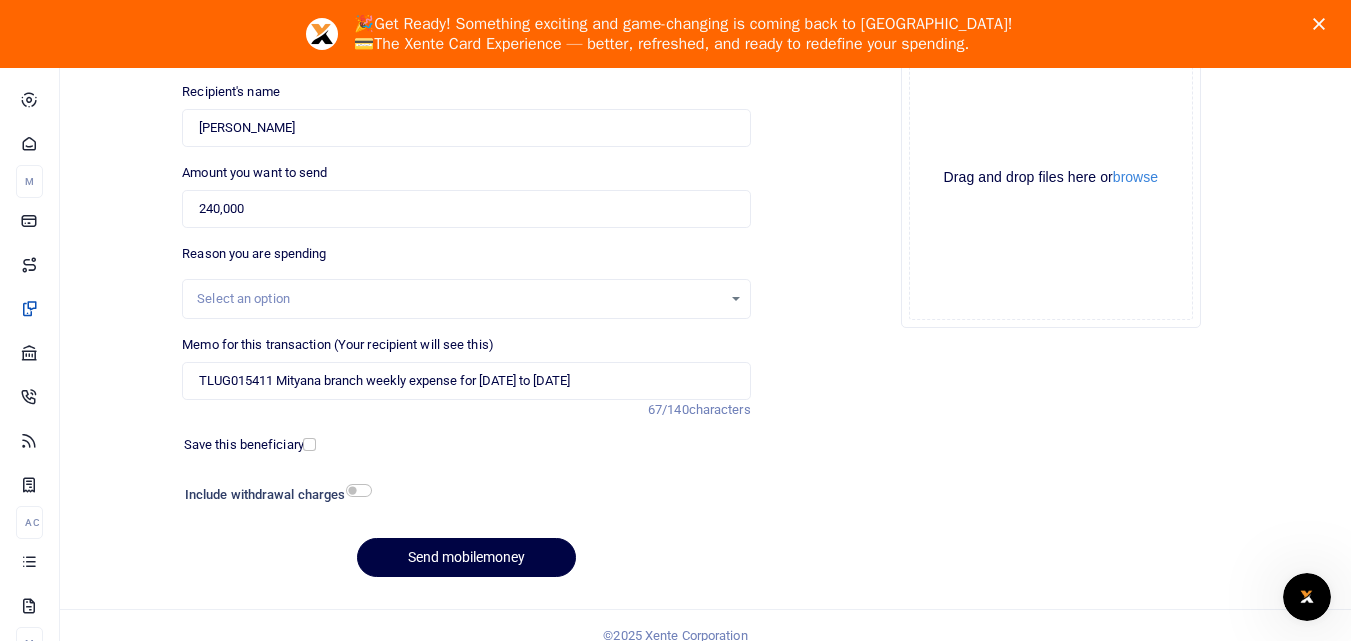 scroll, scrollTop: 293, scrollLeft: 0, axis: vertical 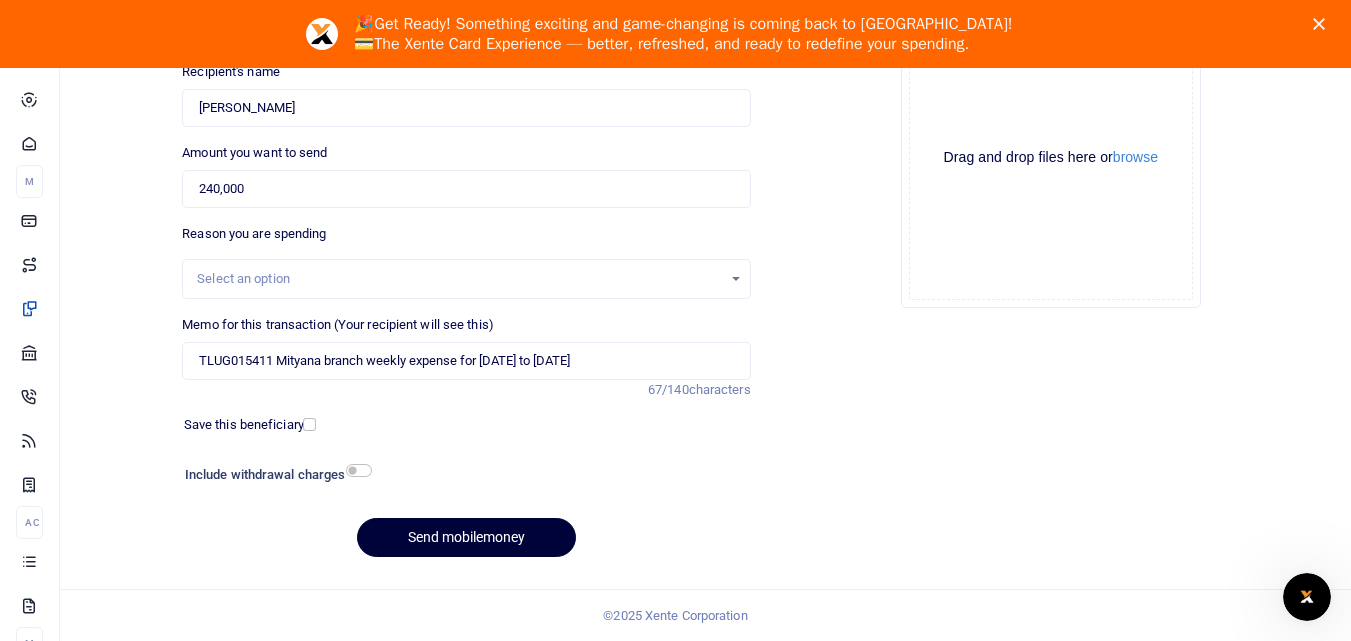 click on "Send mobilemoney" at bounding box center (466, 537) 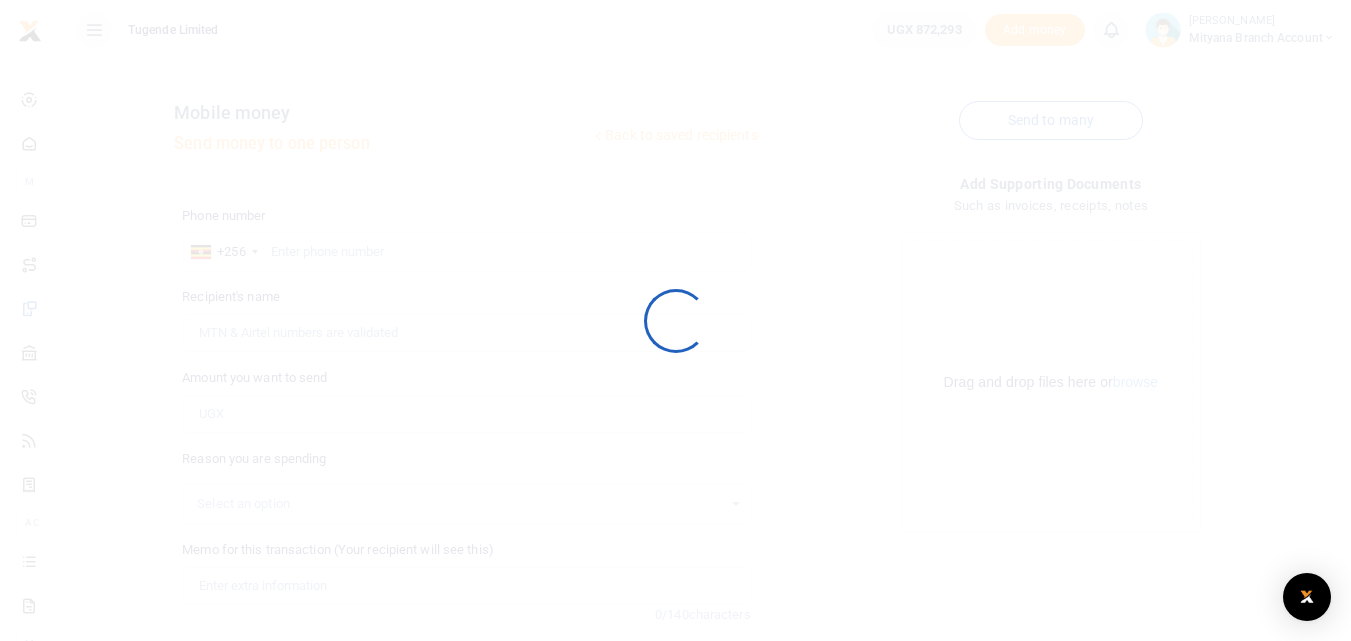 scroll, scrollTop: 225, scrollLeft: 0, axis: vertical 